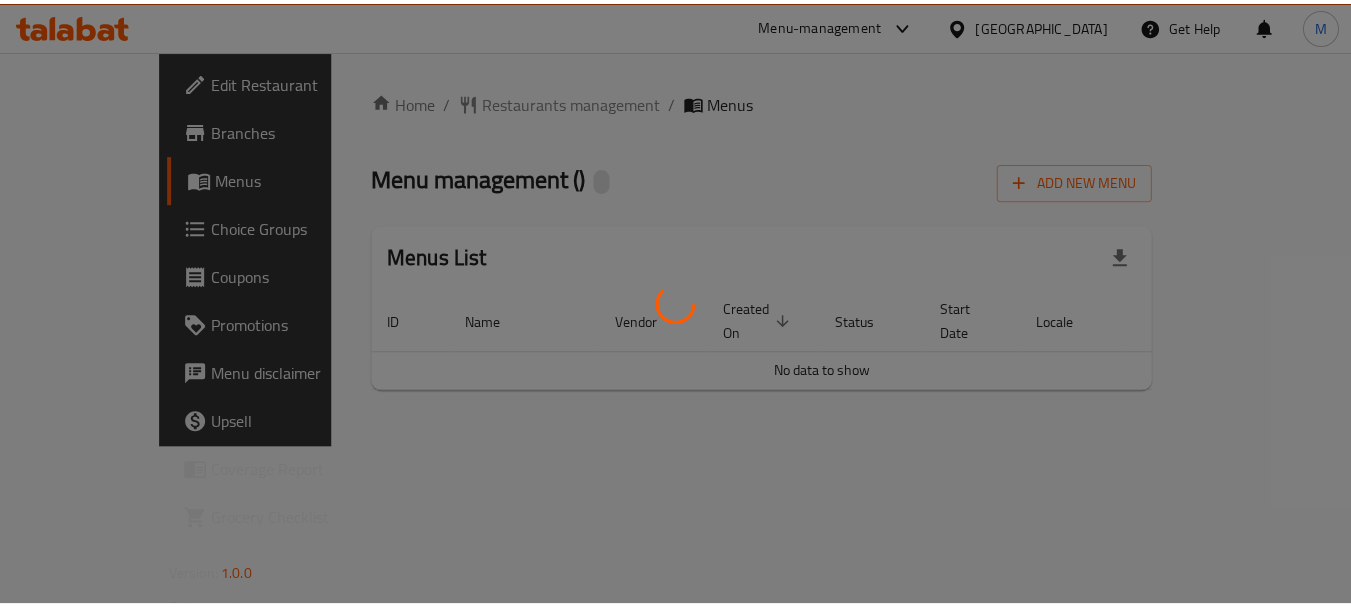 scroll, scrollTop: 0, scrollLeft: 0, axis: both 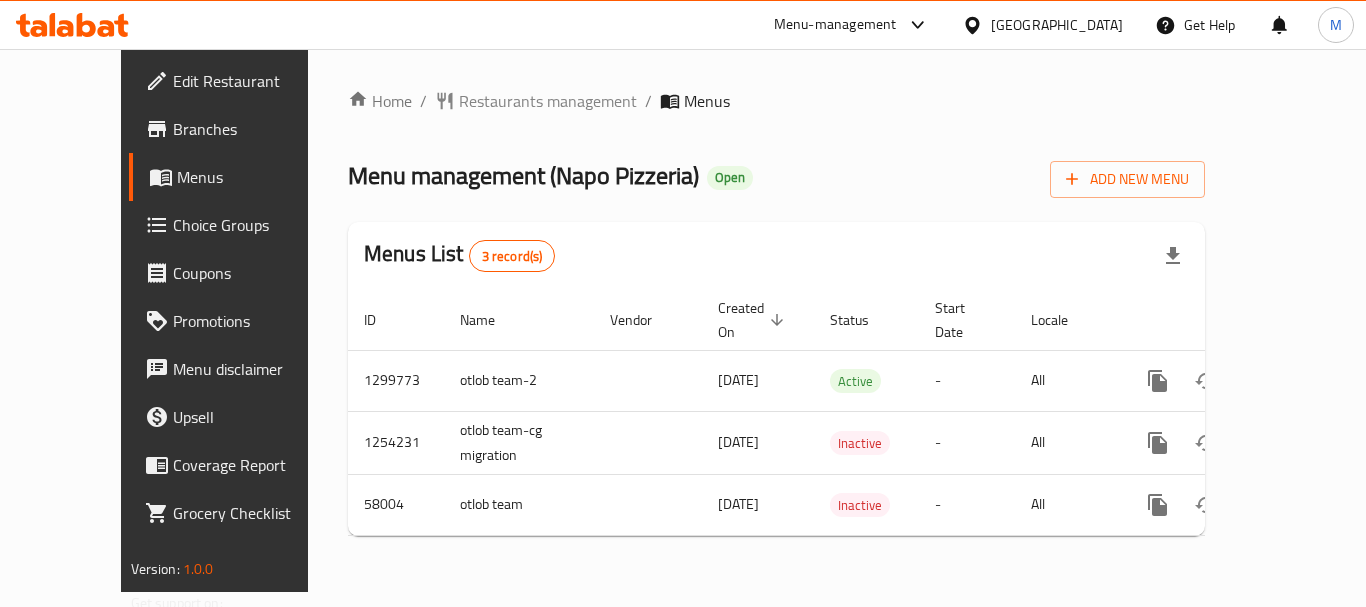 click on "[GEOGRAPHIC_DATA]" at bounding box center [1057, 25] 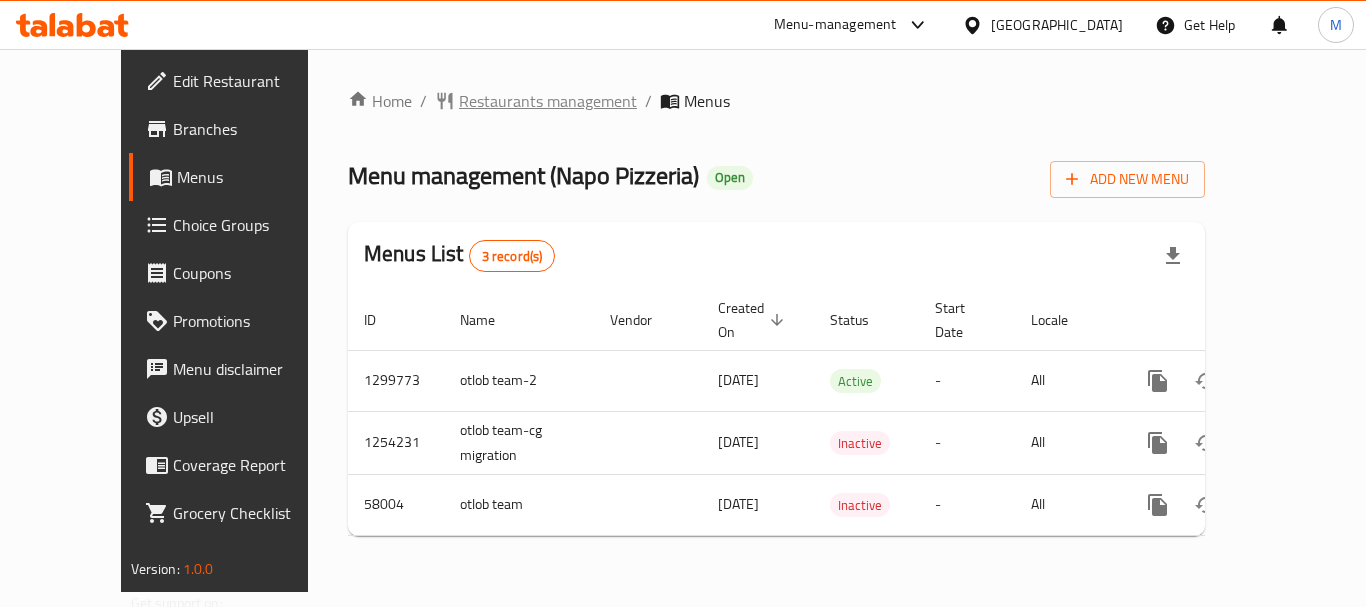 click on "Restaurants management" at bounding box center [548, 101] 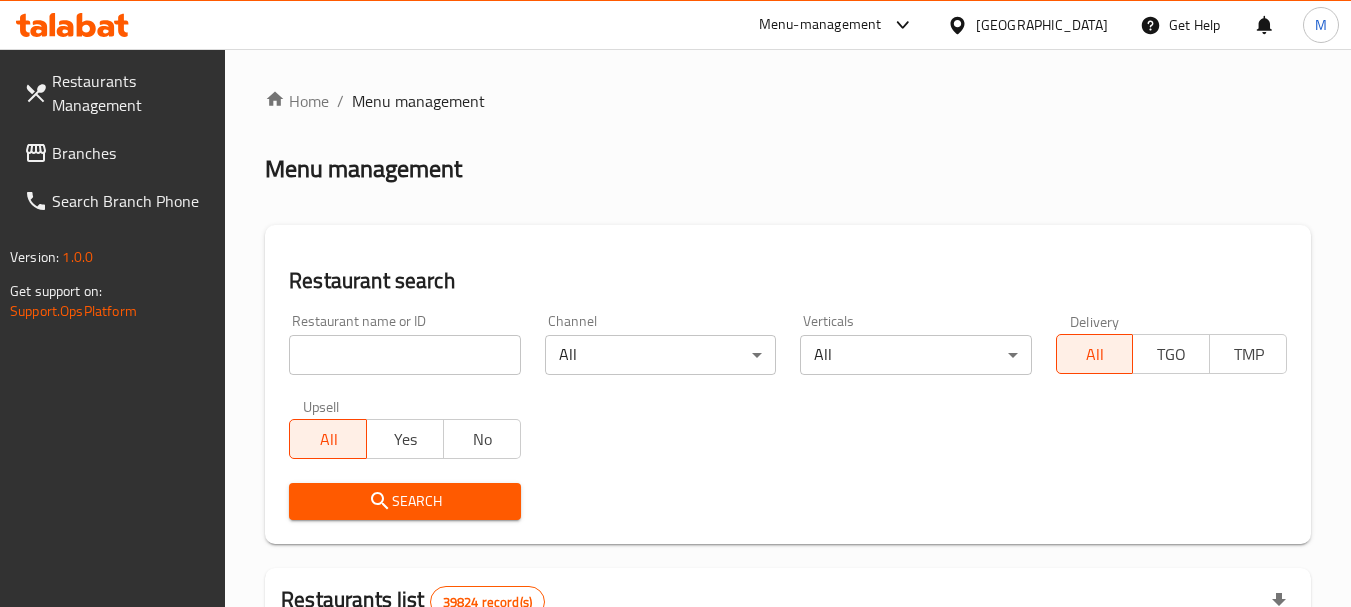 drag, startPoint x: 384, startPoint y: 363, endPoint x: 384, endPoint y: 444, distance: 81 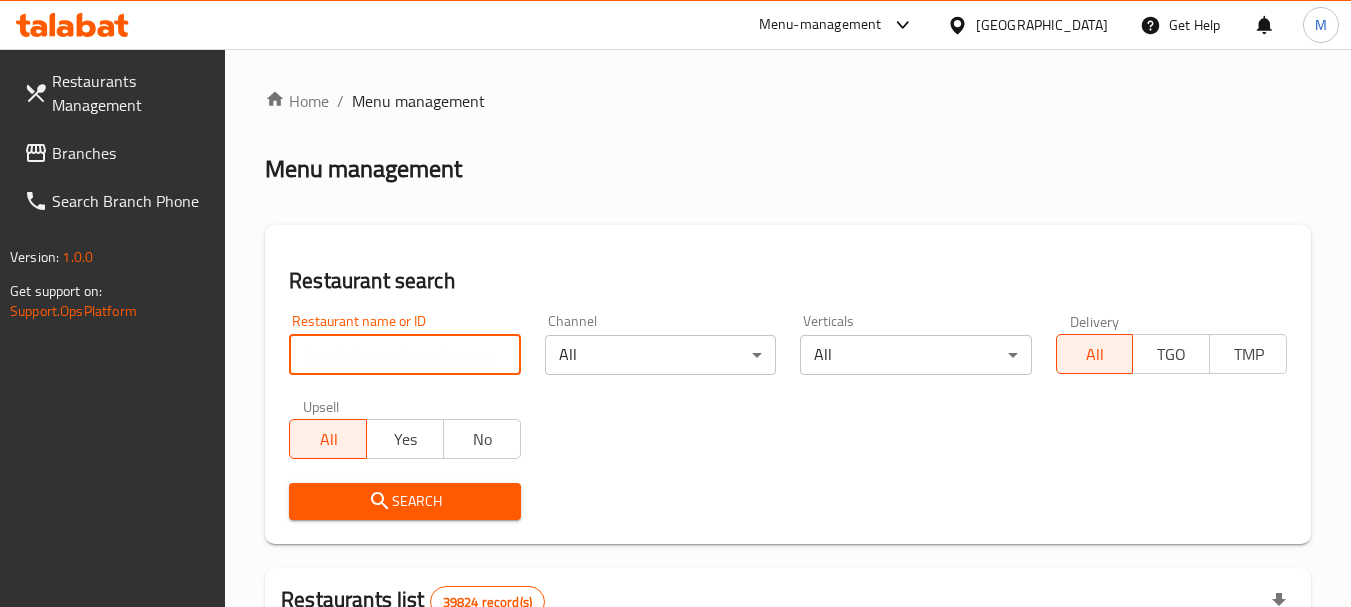 paste on "LUZELLA FOOD" 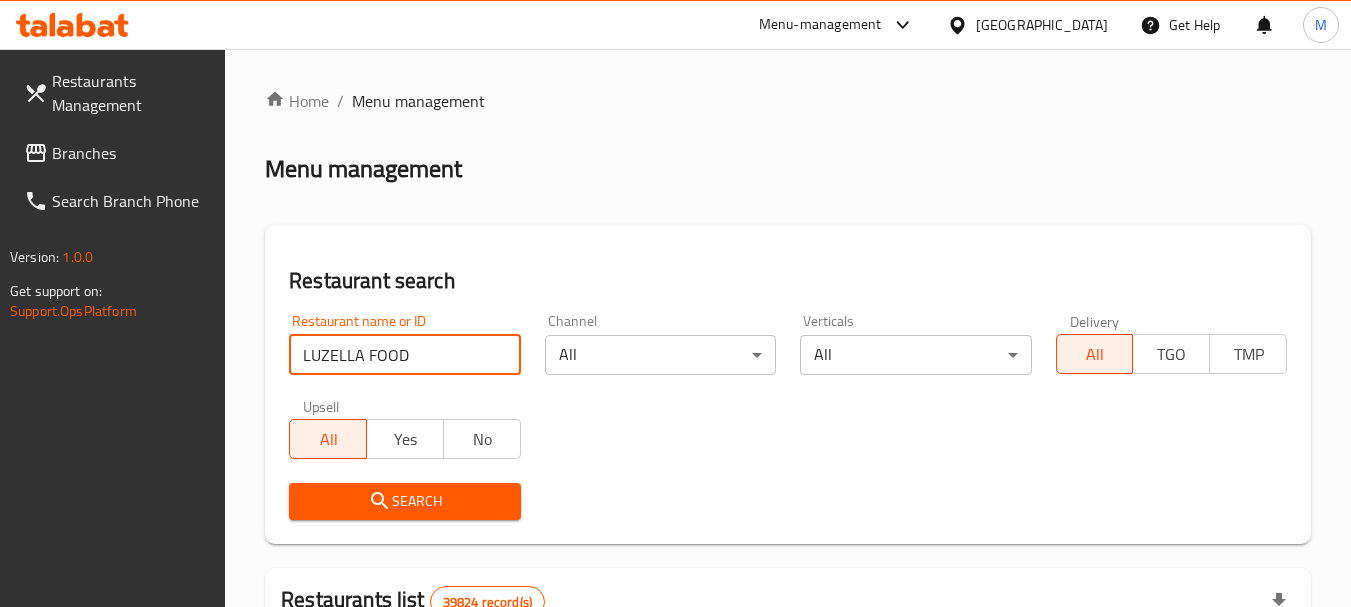 type on "LUZELLA FOOD" 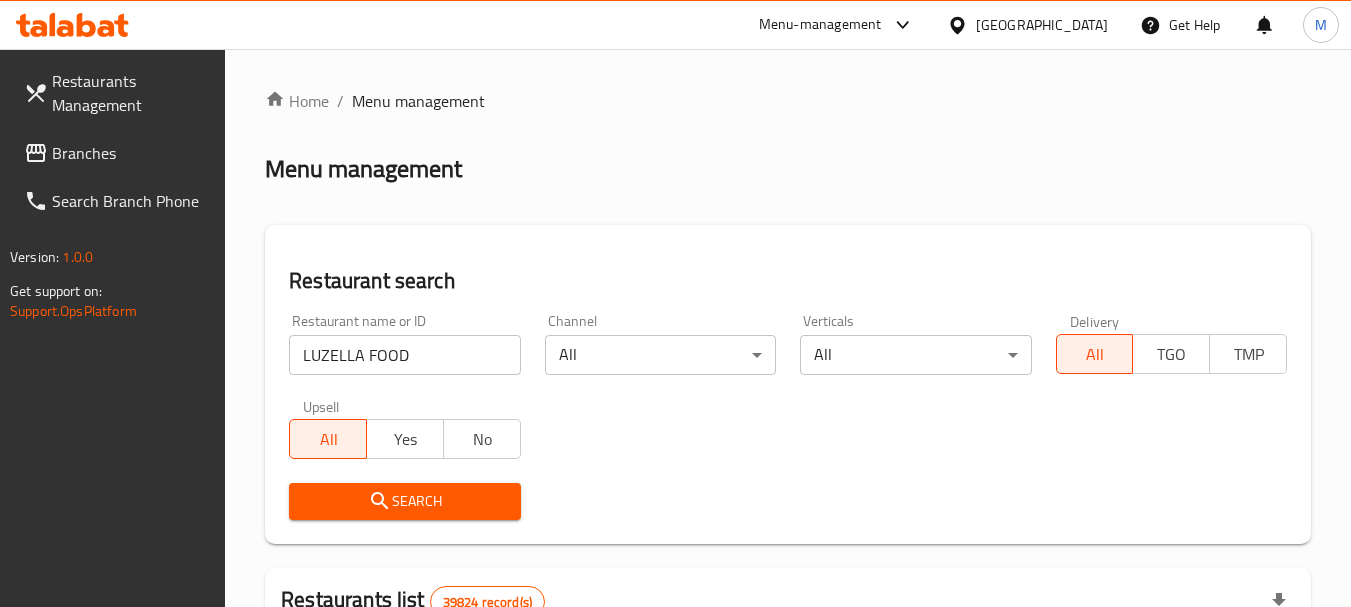 click 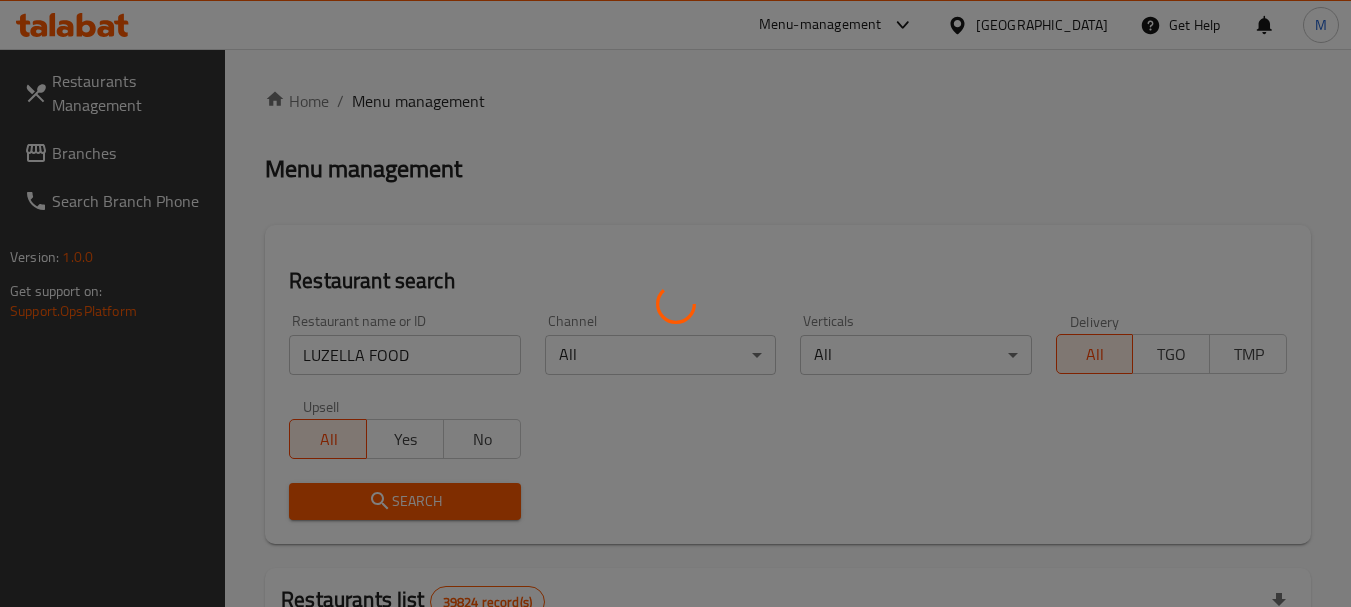 click at bounding box center (675, 303) 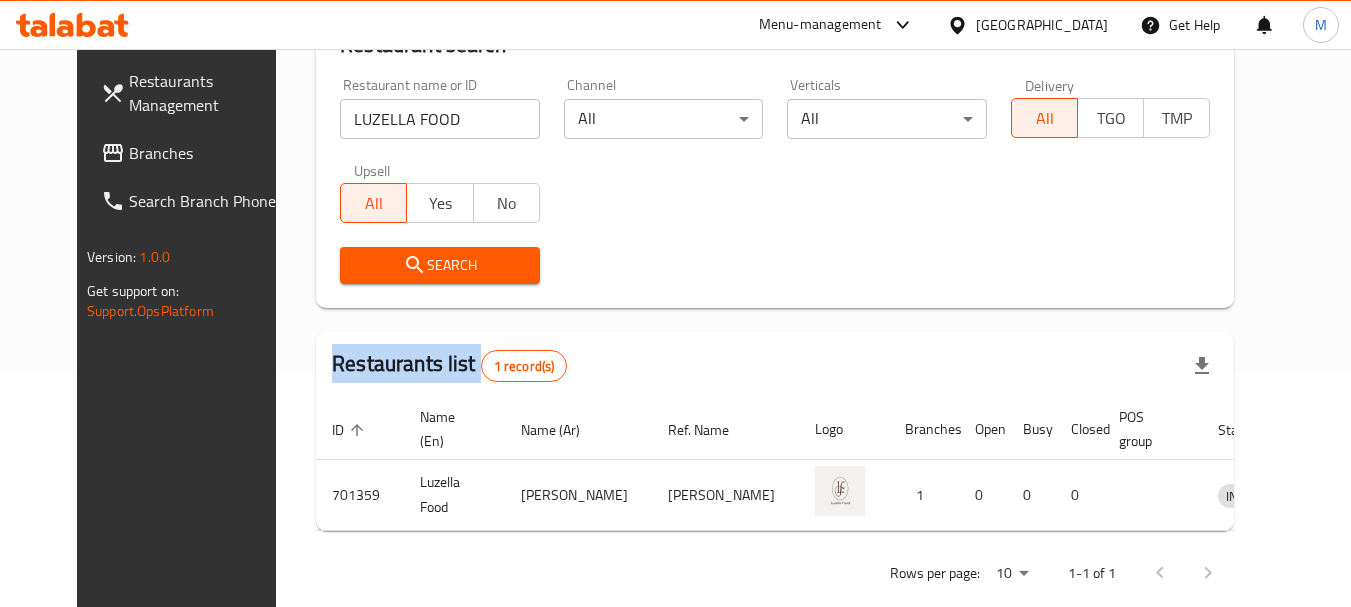scroll, scrollTop: 268, scrollLeft: 0, axis: vertical 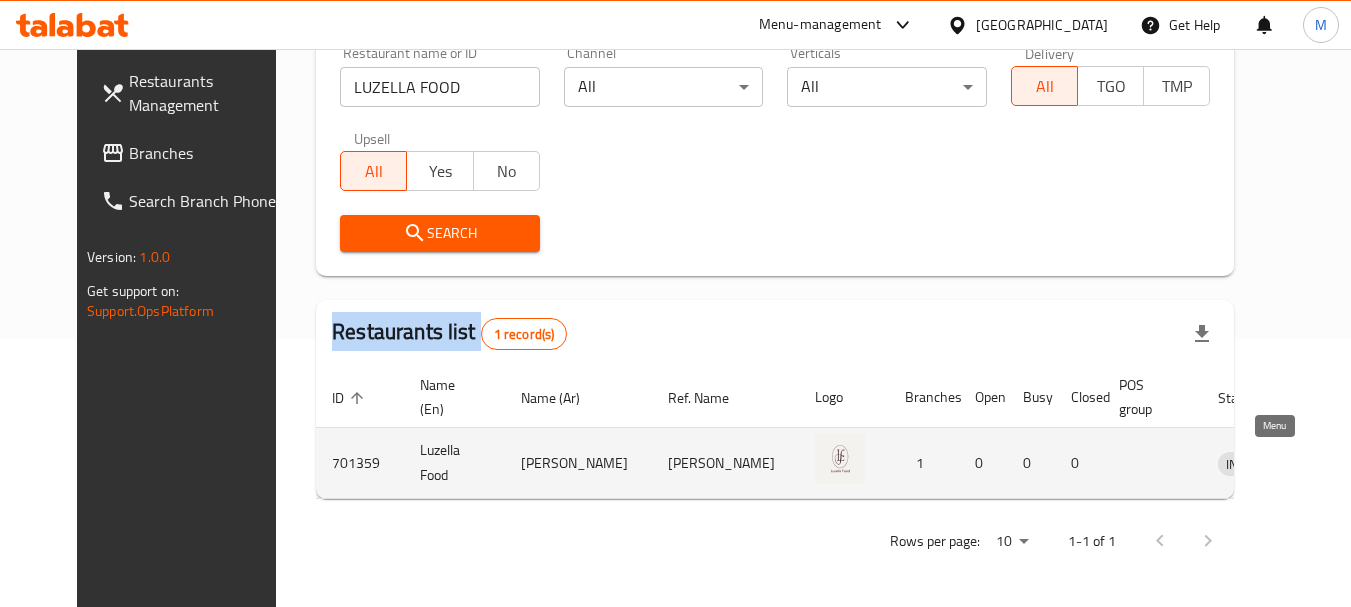 click at bounding box center (1344, 463) 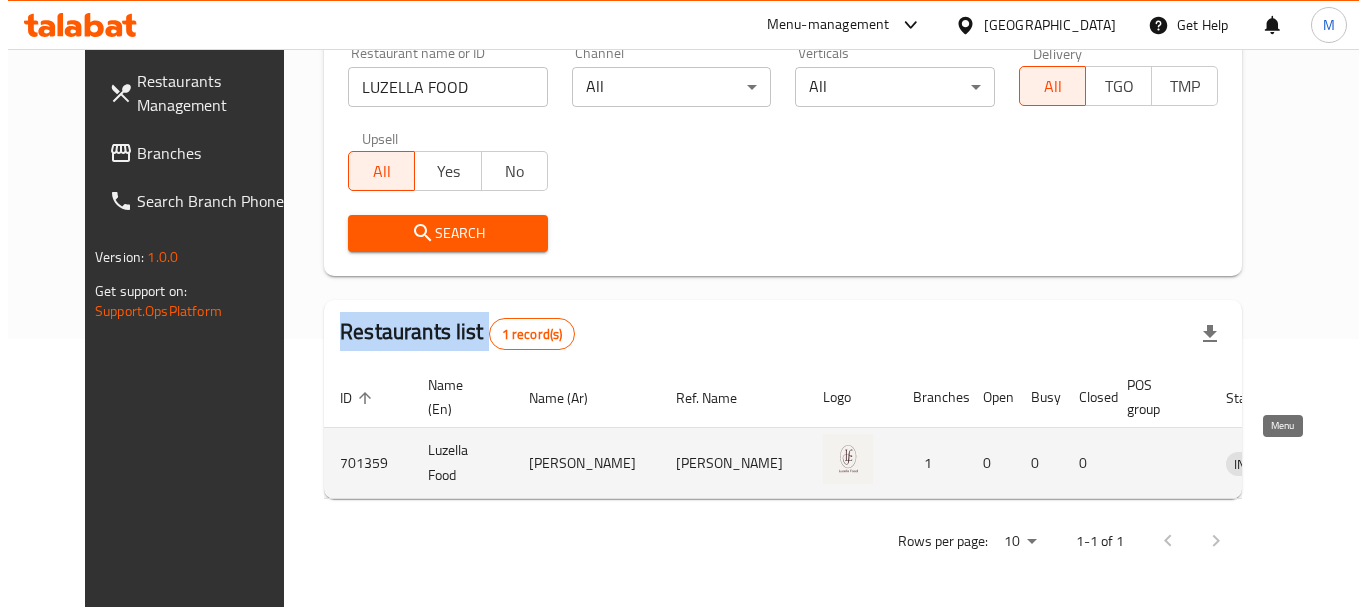 scroll, scrollTop: 0, scrollLeft: 0, axis: both 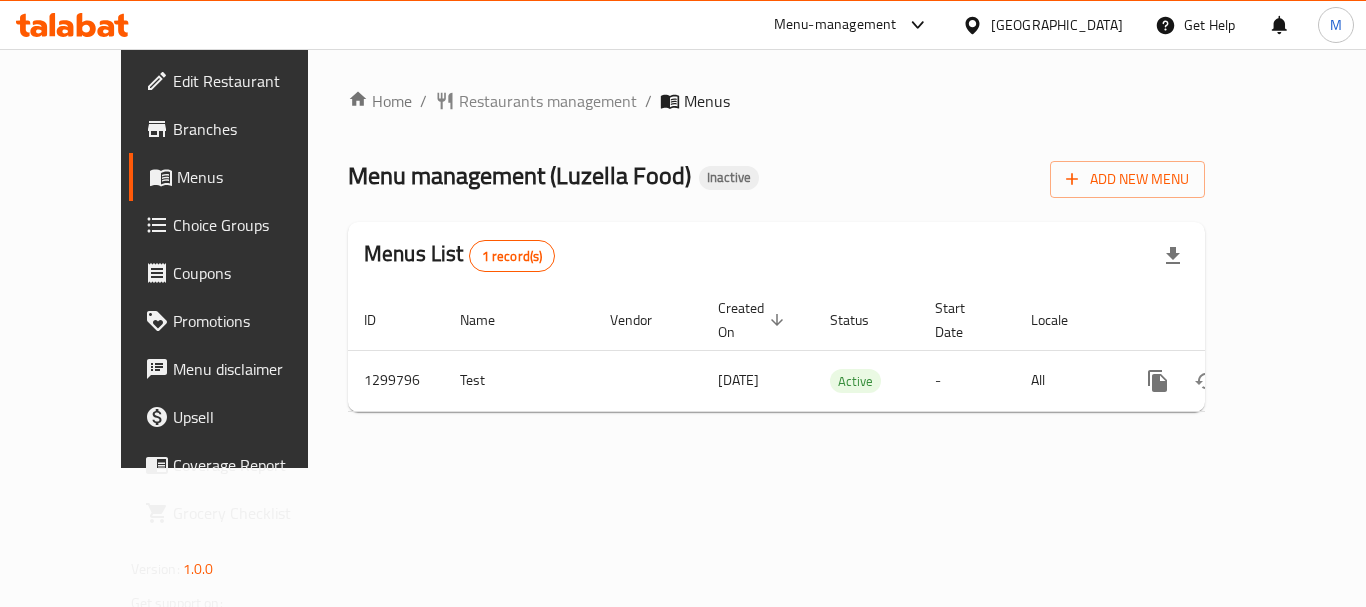click on "Edit Restaurant" at bounding box center [253, 81] 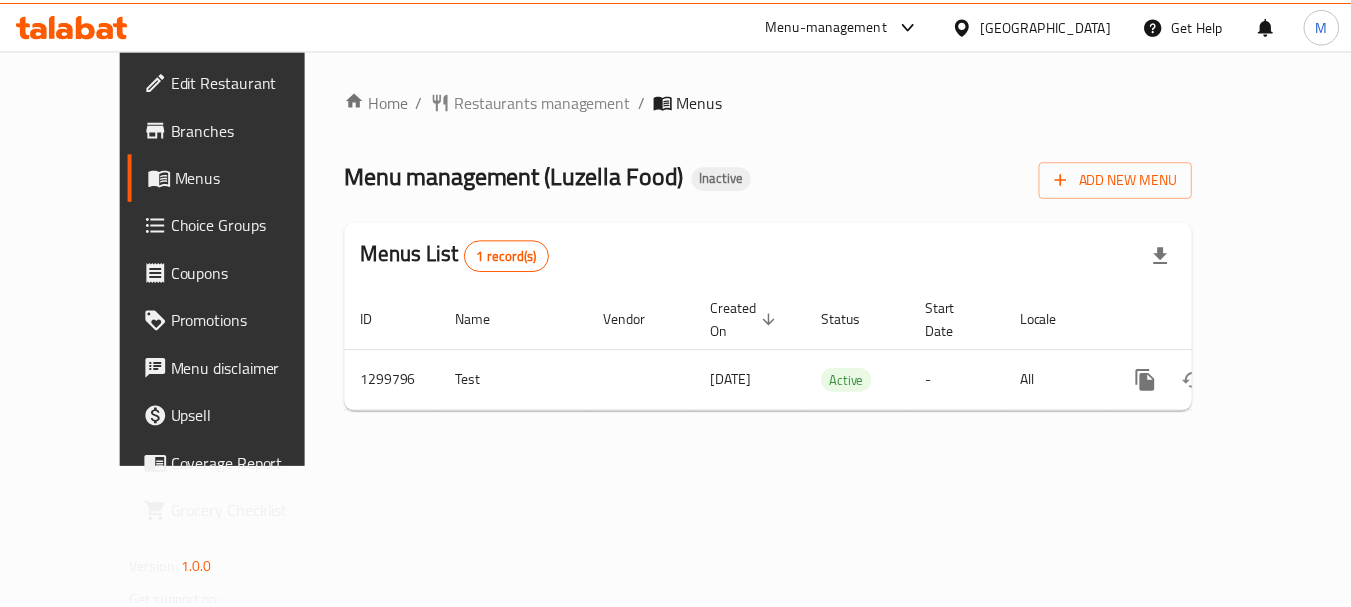 scroll, scrollTop: 0, scrollLeft: 0, axis: both 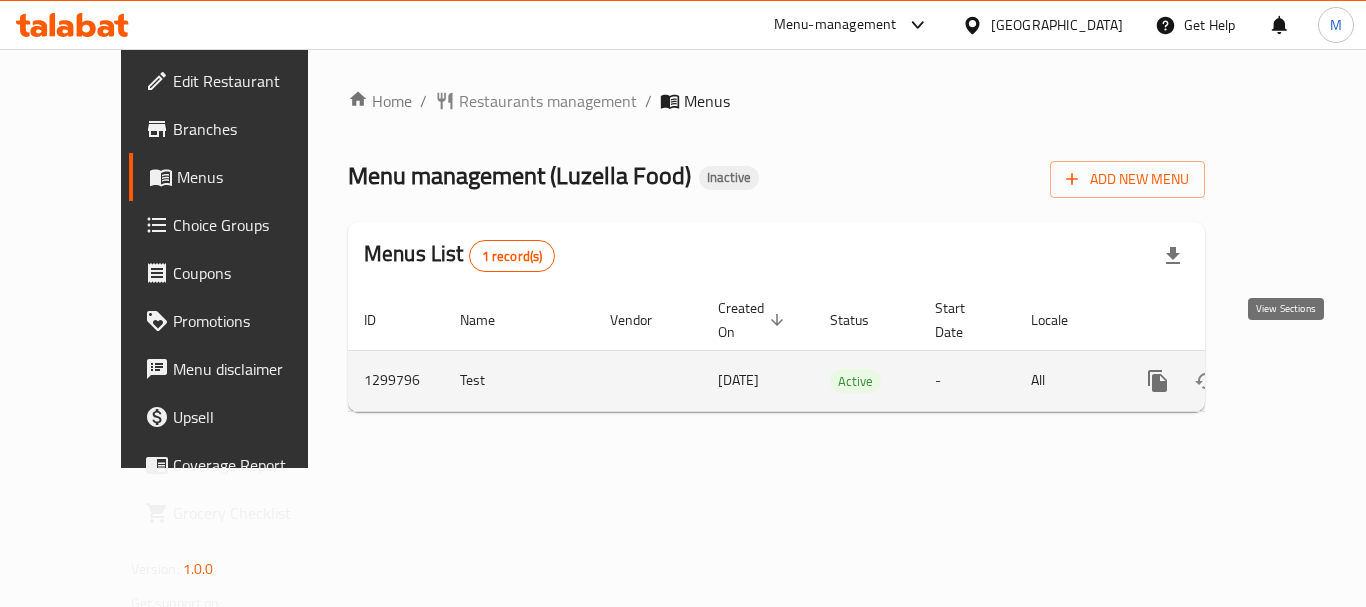 click 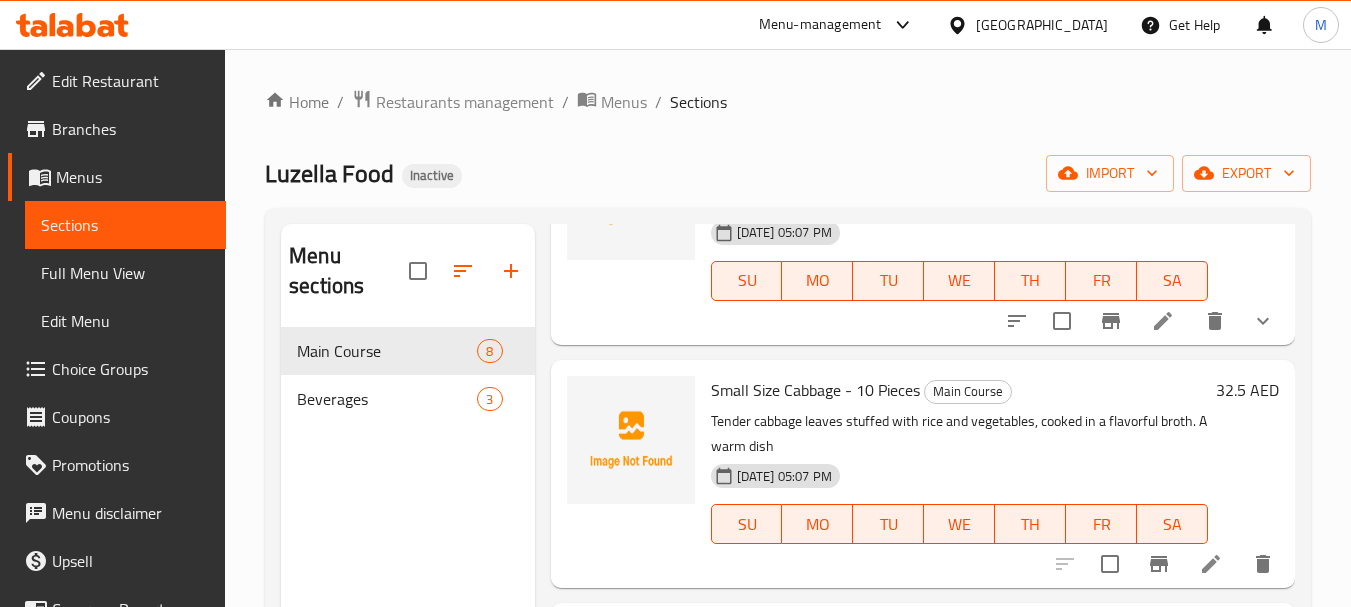 scroll, scrollTop: 1520, scrollLeft: 0, axis: vertical 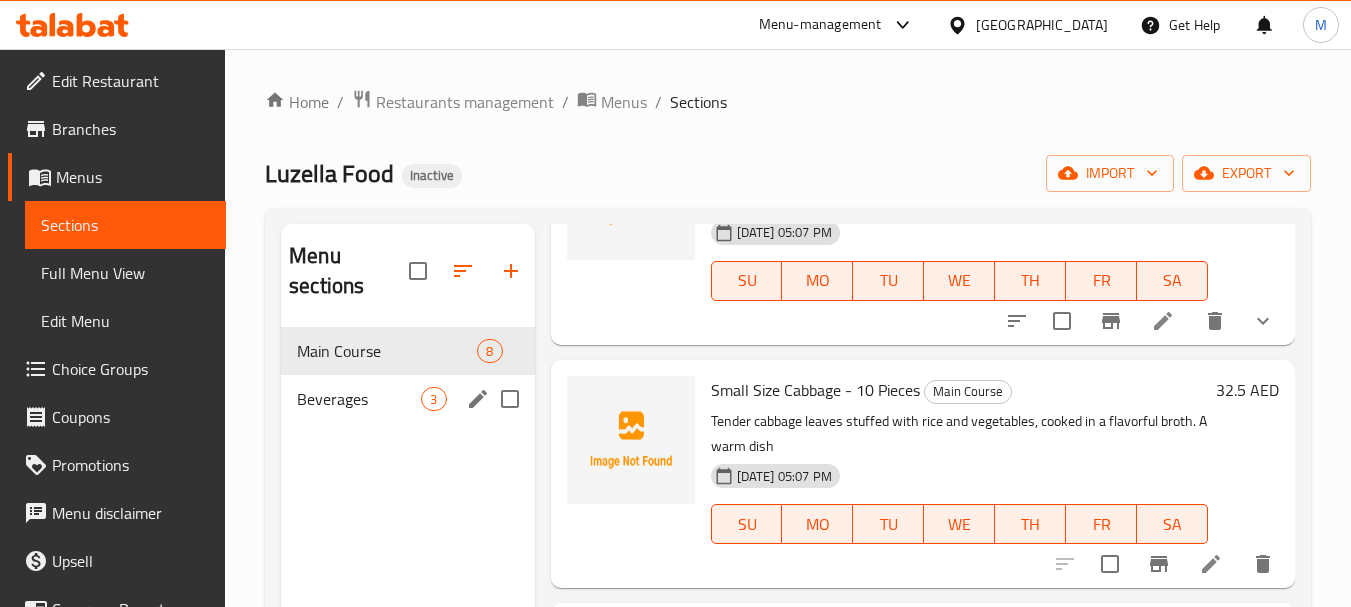 click on "Beverages 3" at bounding box center [407, 399] 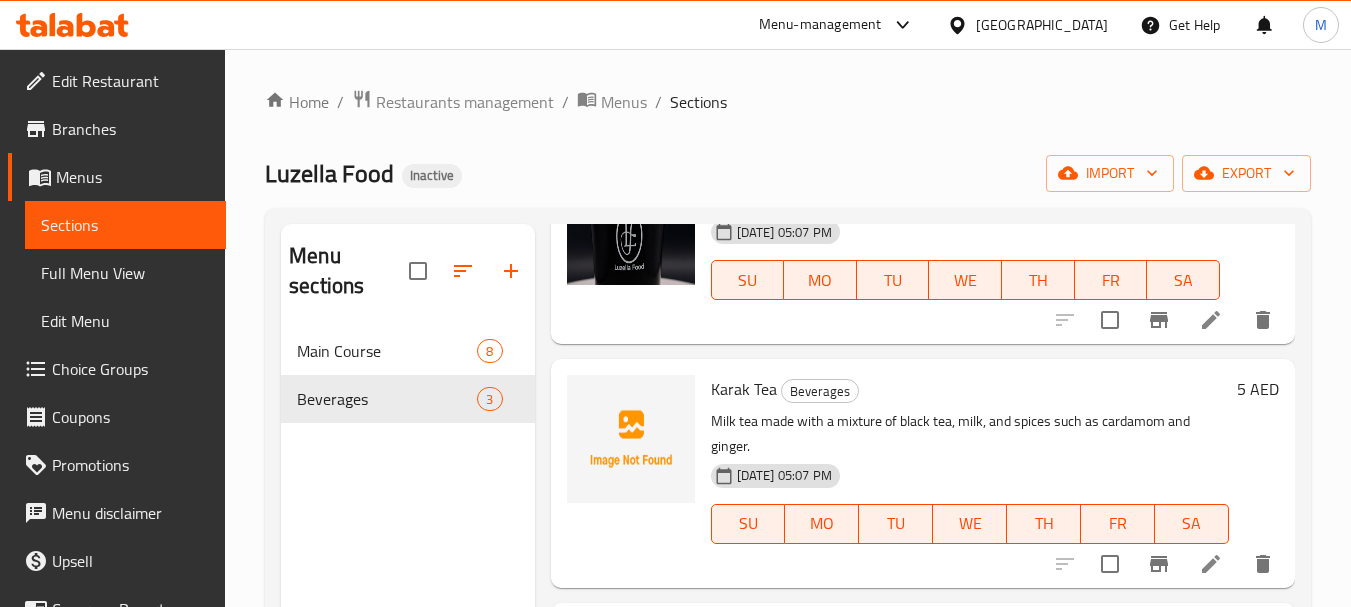 scroll, scrollTop: 178, scrollLeft: 0, axis: vertical 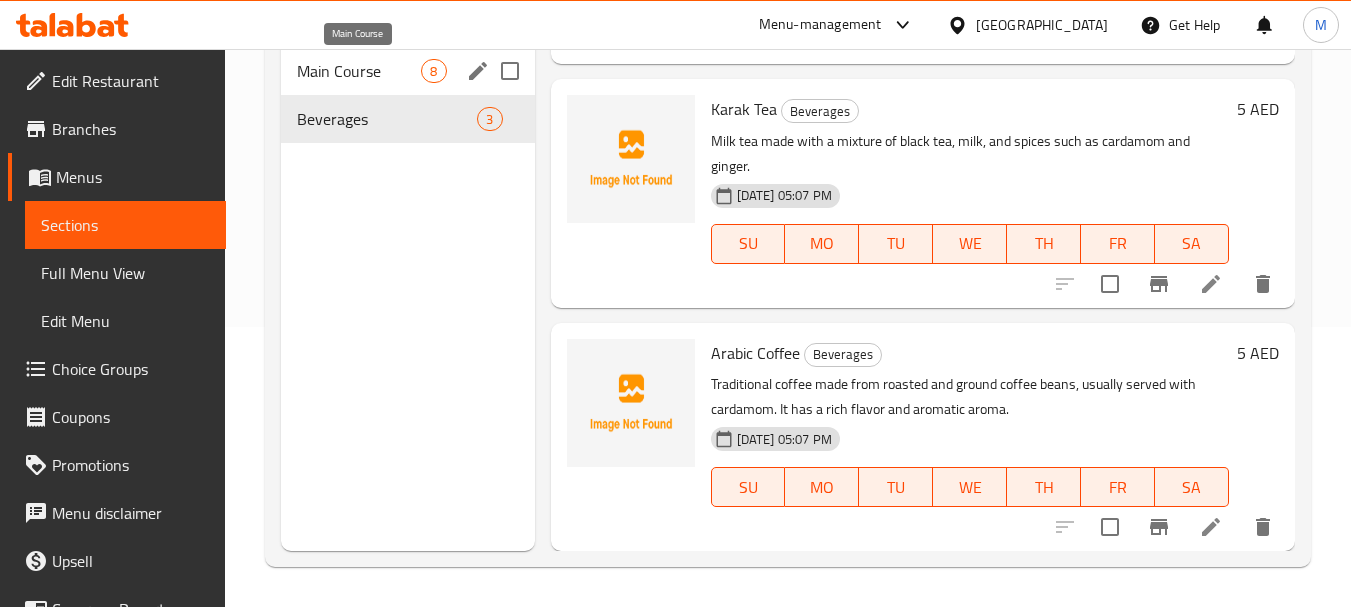 click on "Main Course" at bounding box center (359, 71) 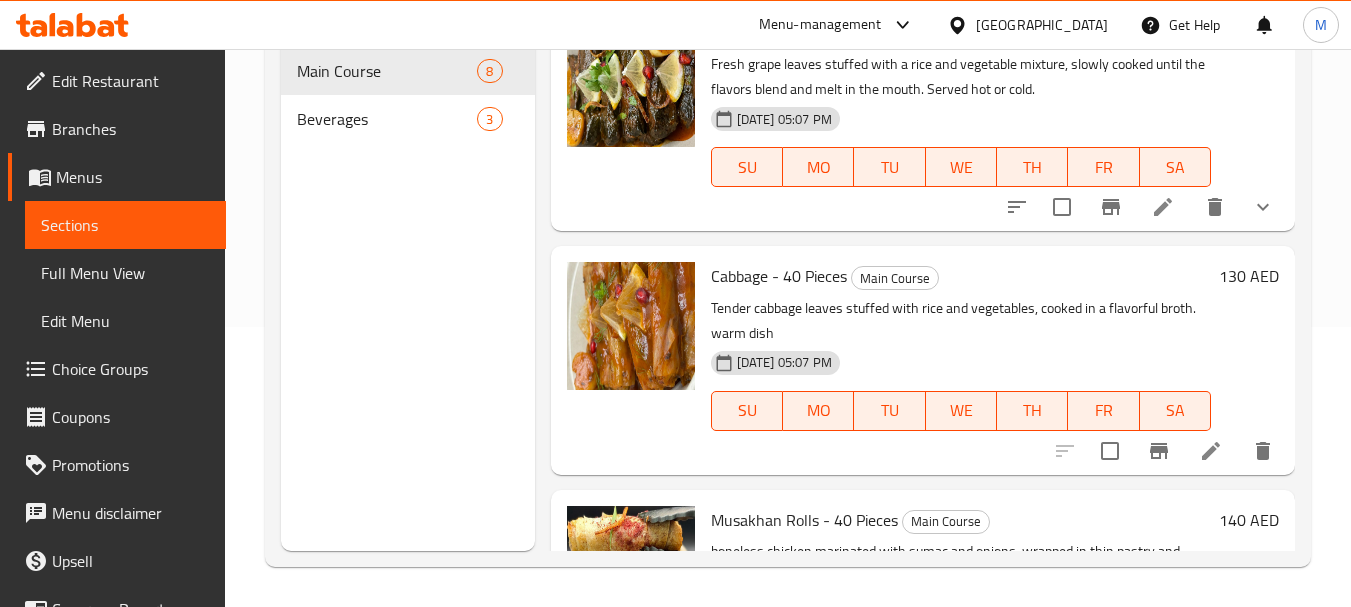 scroll, scrollTop: 0, scrollLeft: 0, axis: both 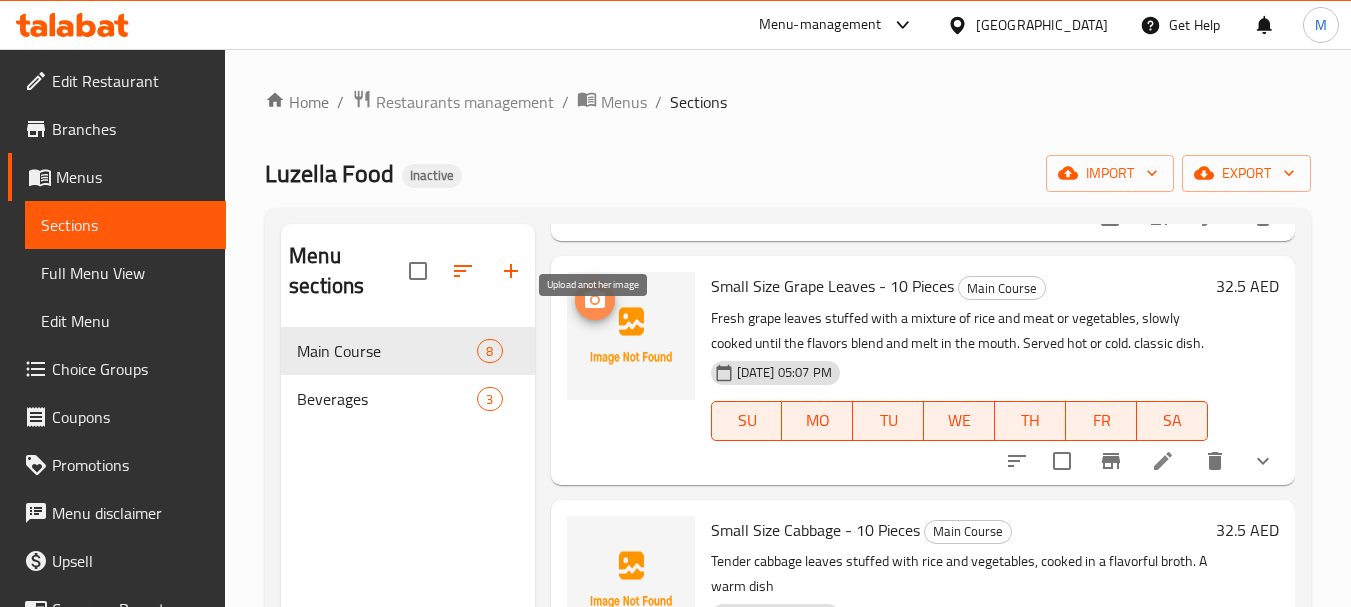 click at bounding box center [595, 300] 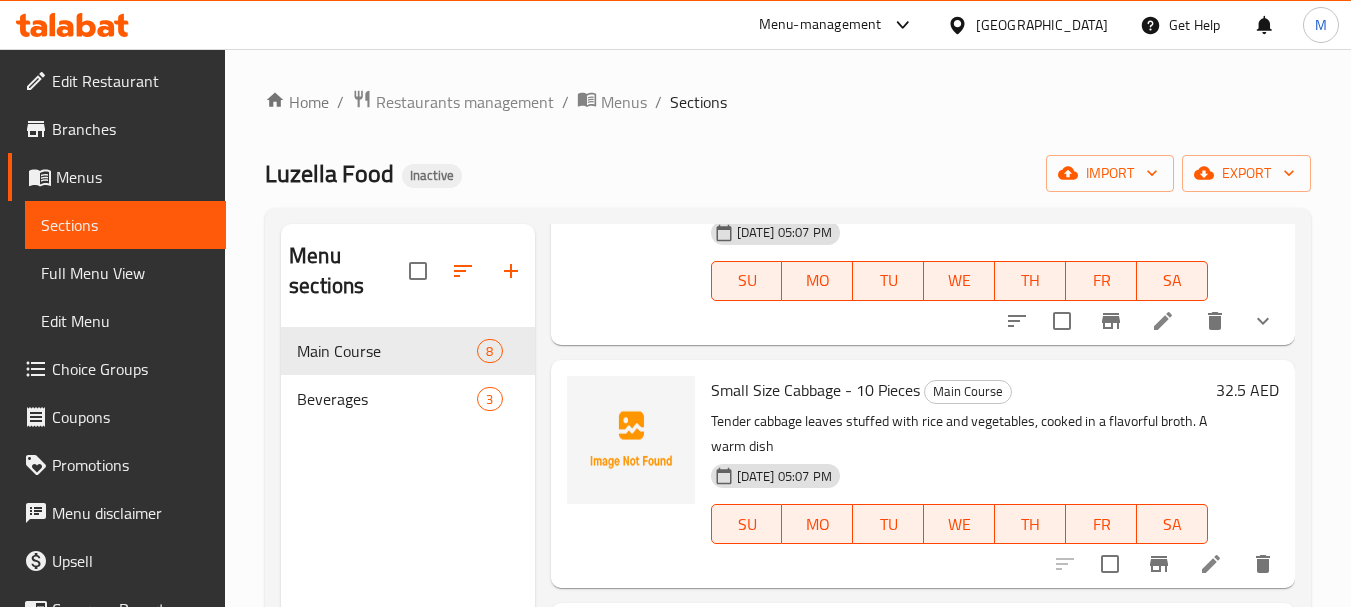 scroll, scrollTop: 1500, scrollLeft: 0, axis: vertical 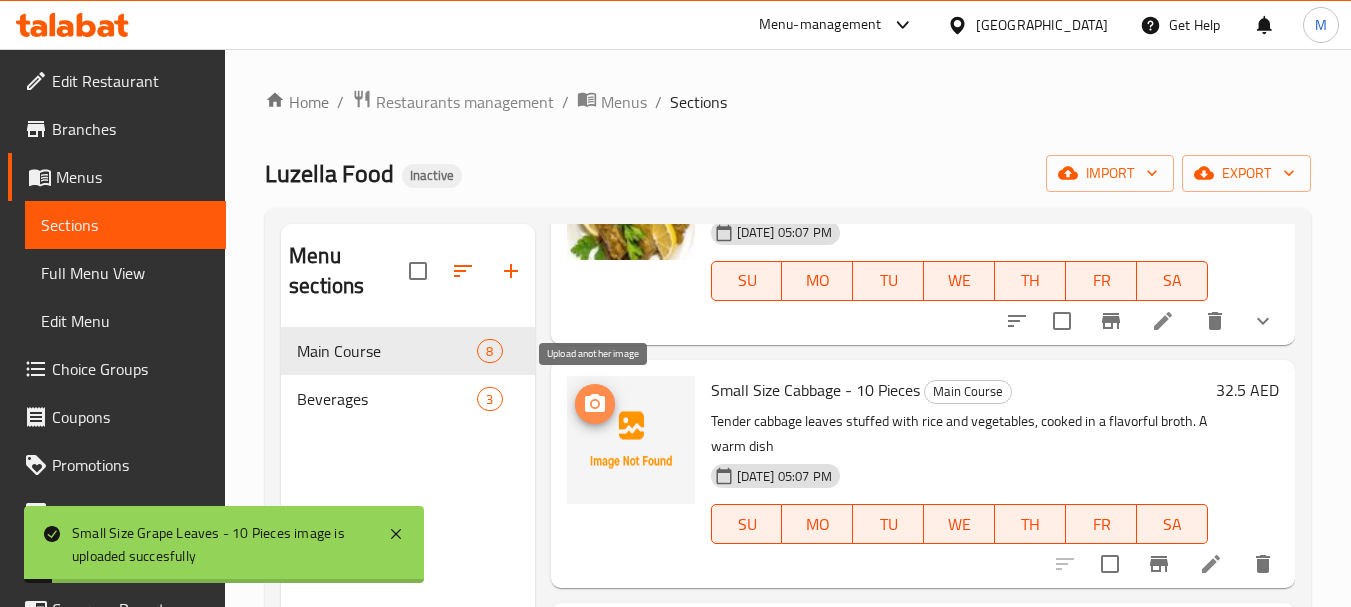 click 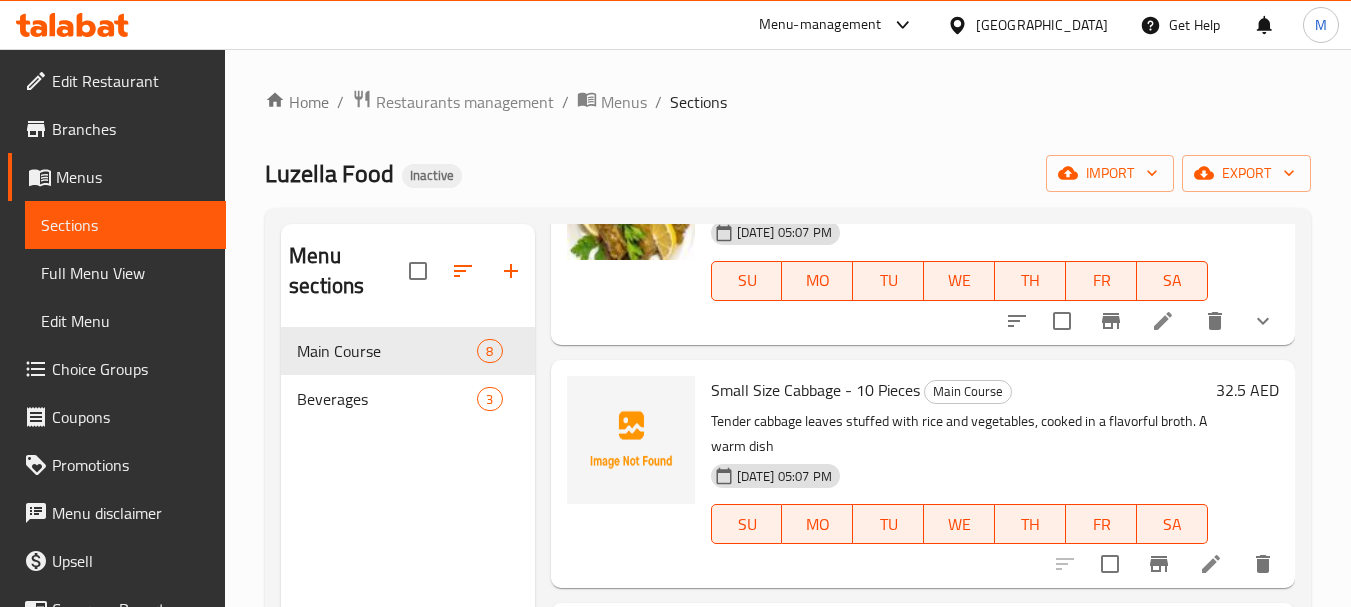 click on "Small Size Cabbage - 10 Pieces" at bounding box center [815, 390] 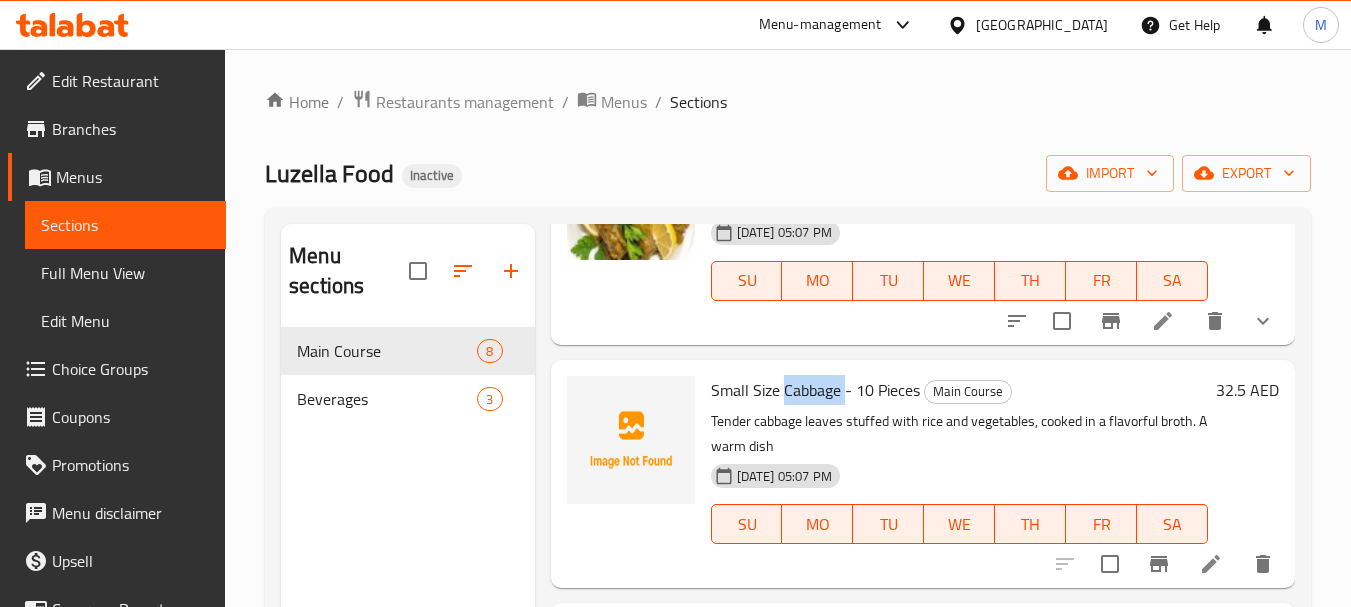 click on "Small Size Cabbage - 10 Pieces" at bounding box center (815, 390) 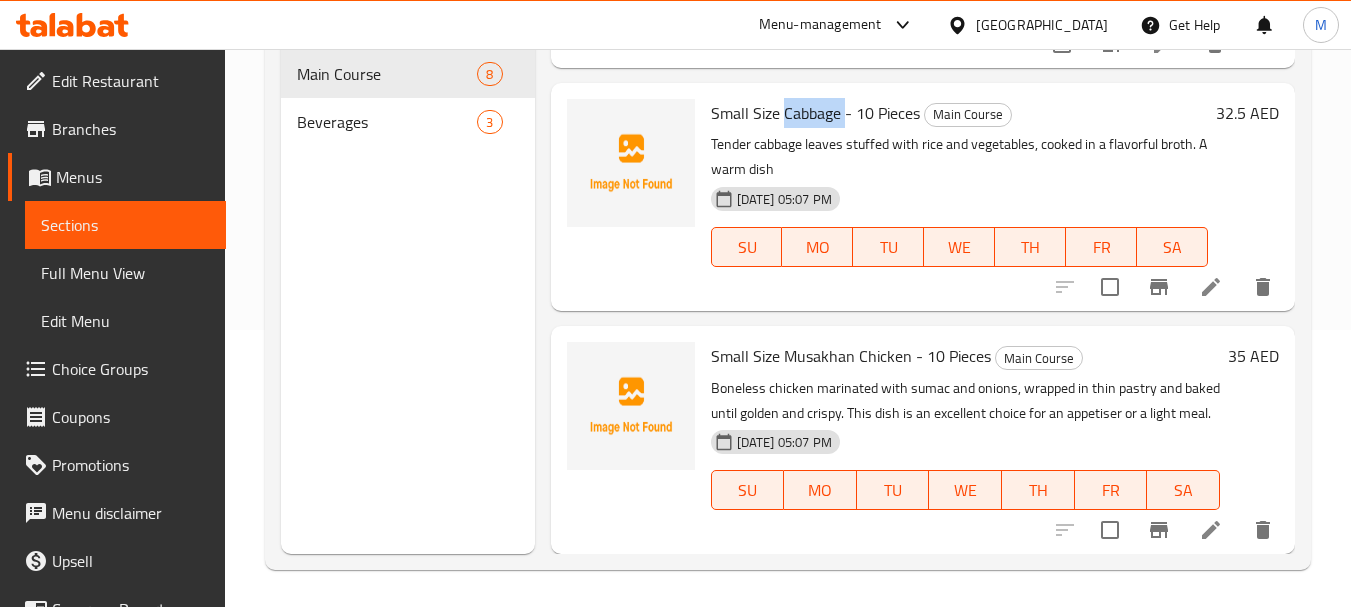 scroll, scrollTop: 280, scrollLeft: 0, axis: vertical 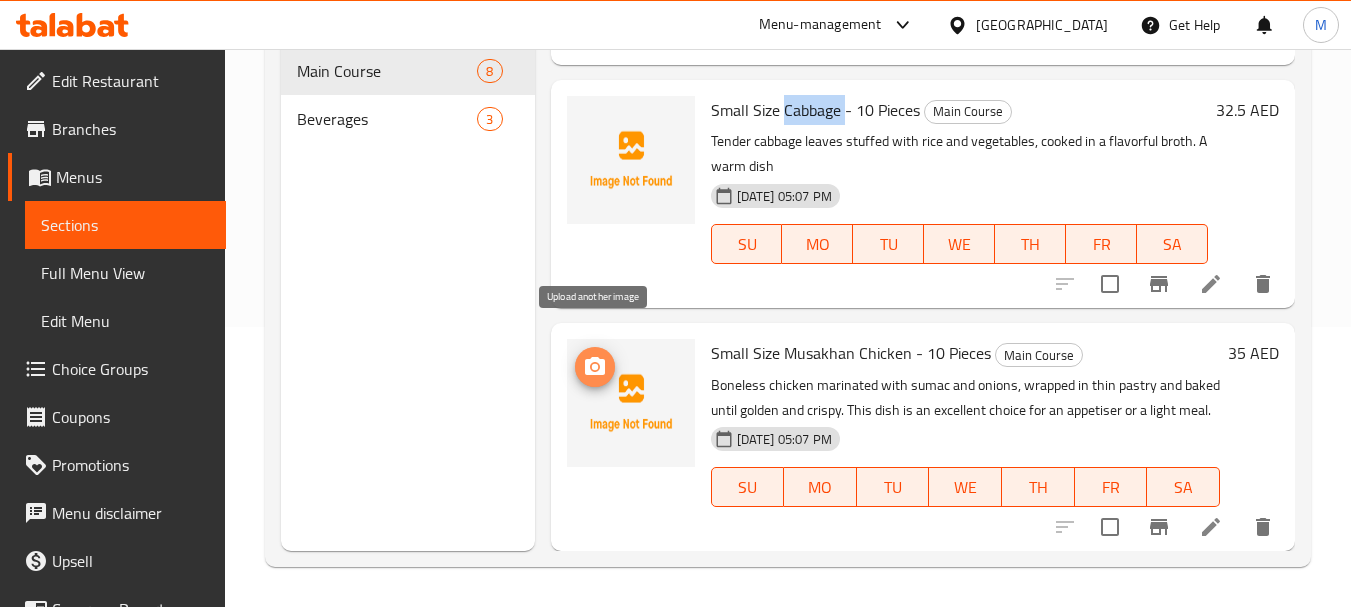 click 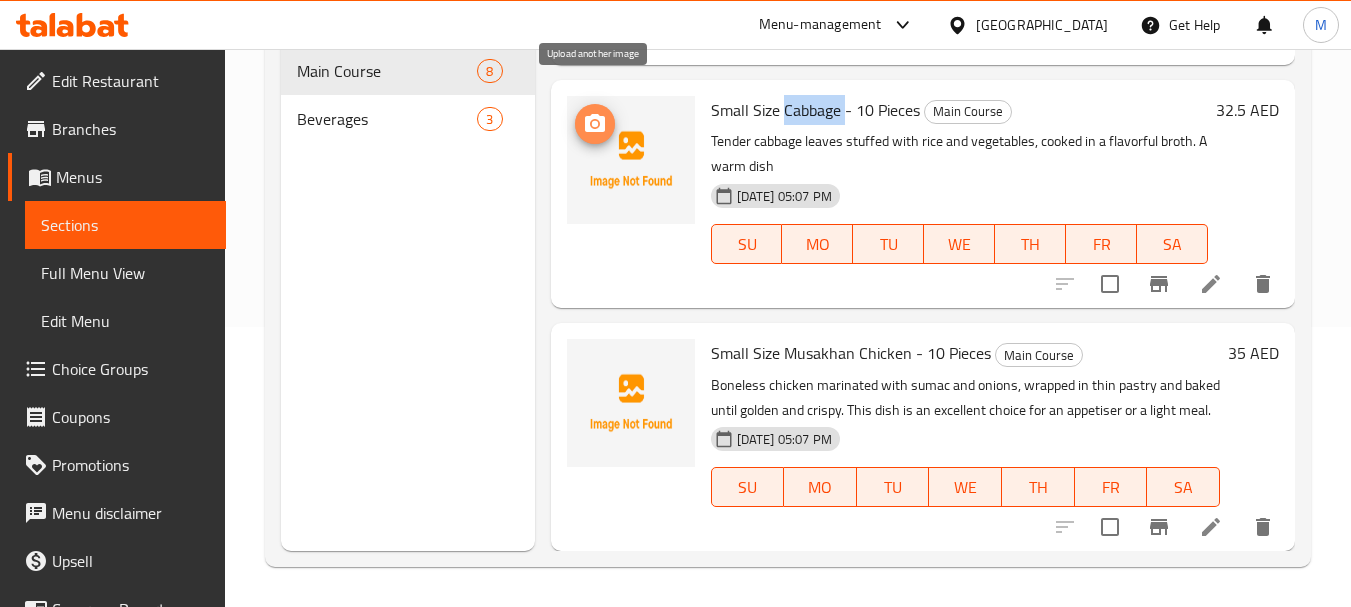 click 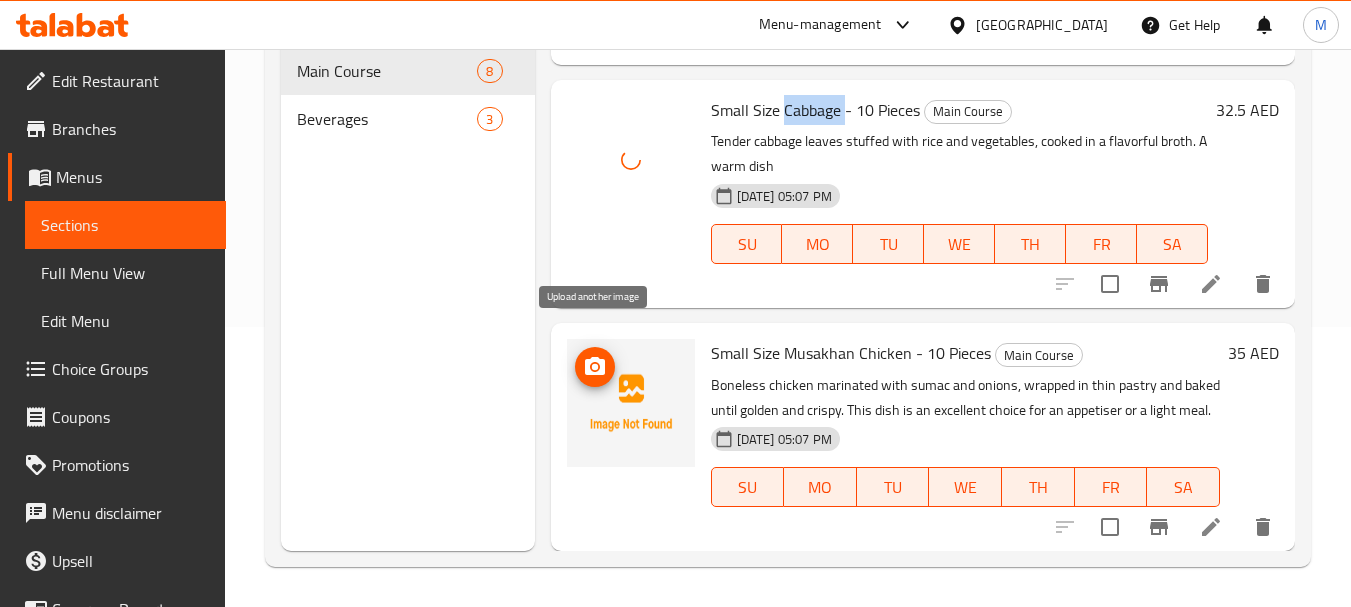 click 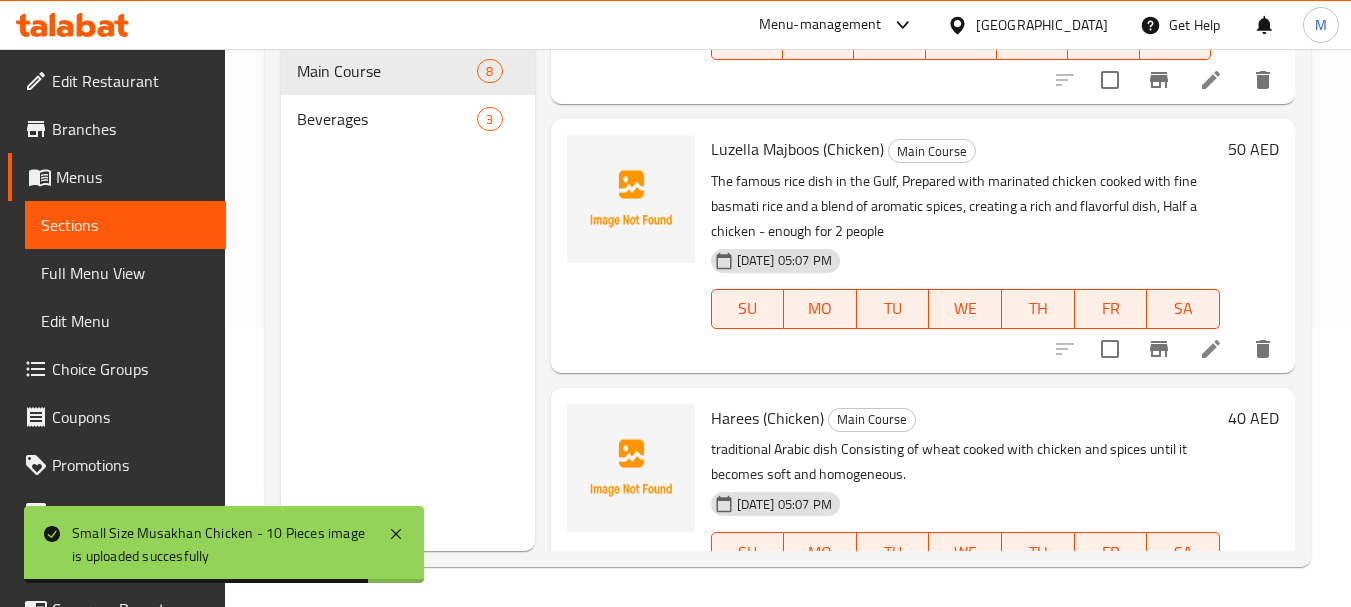 scroll, scrollTop: 620, scrollLeft: 0, axis: vertical 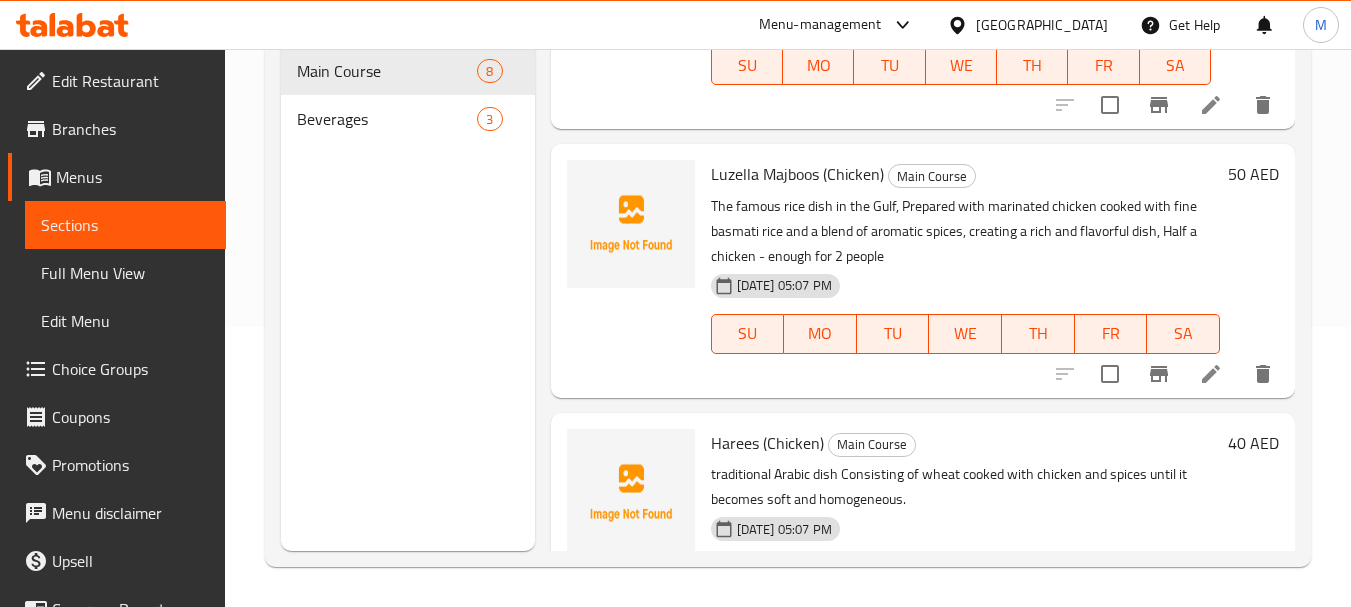 click on "Harees (Chicken)" at bounding box center (767, 443) 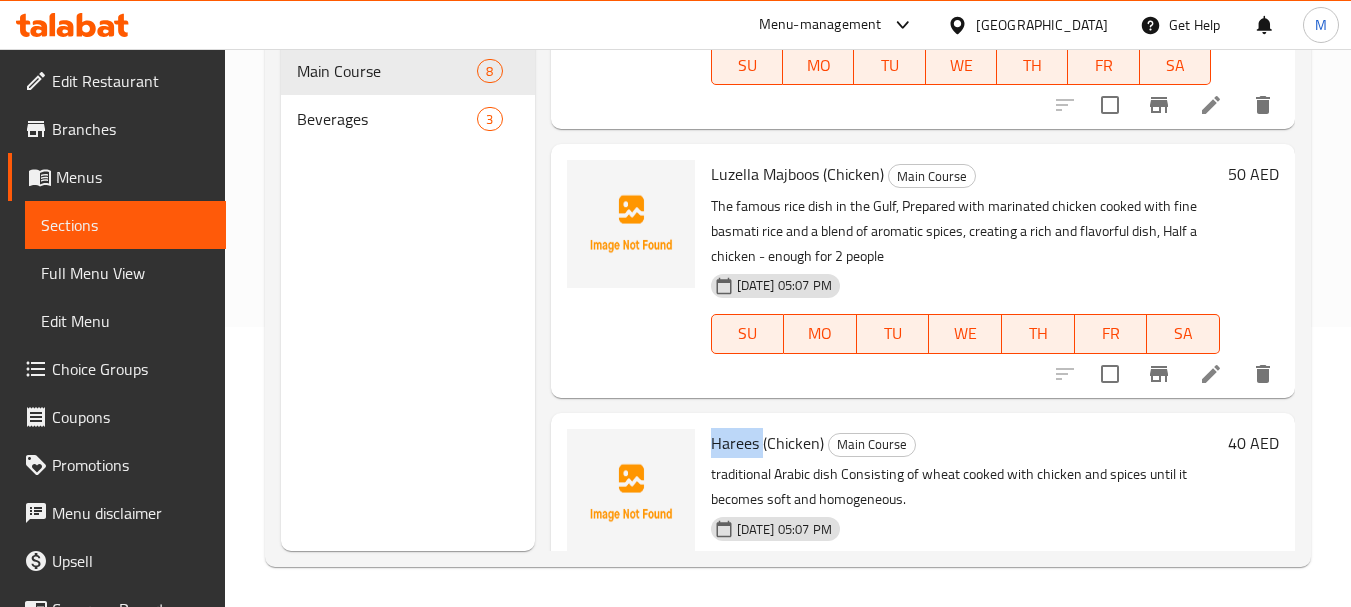 click on "Harees (Chicken)" at bounding box center (767, 443) 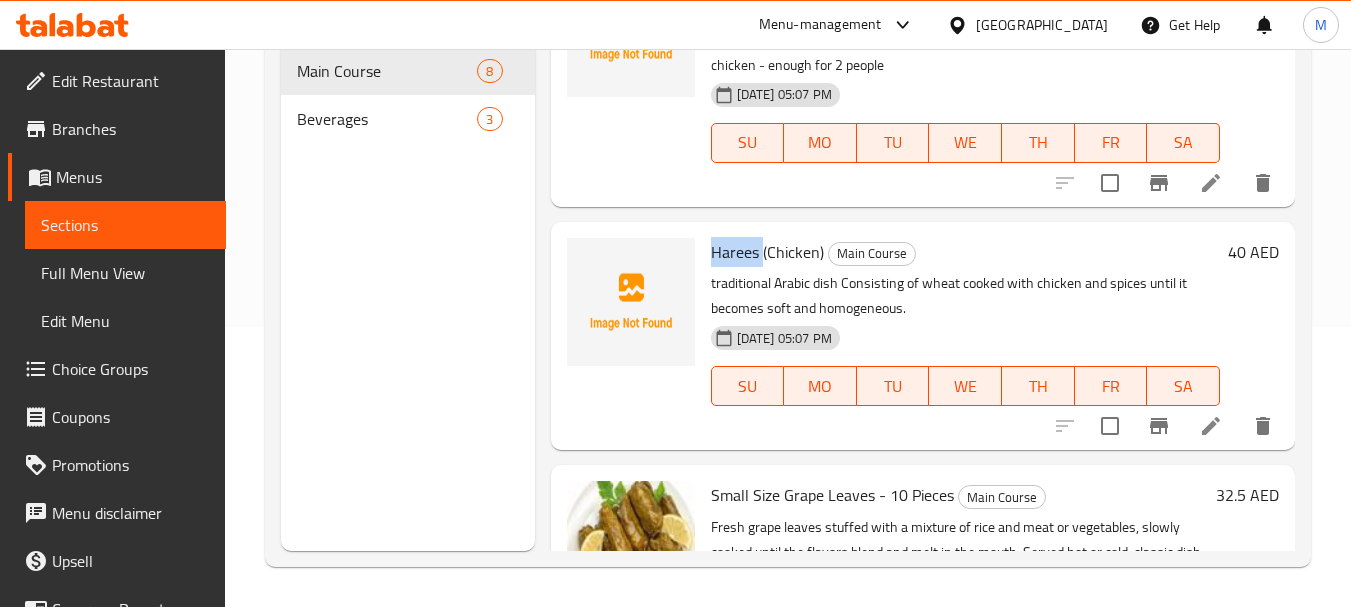 scroll, scrollTop: 820, scrollLeft: 0, axis: vertical 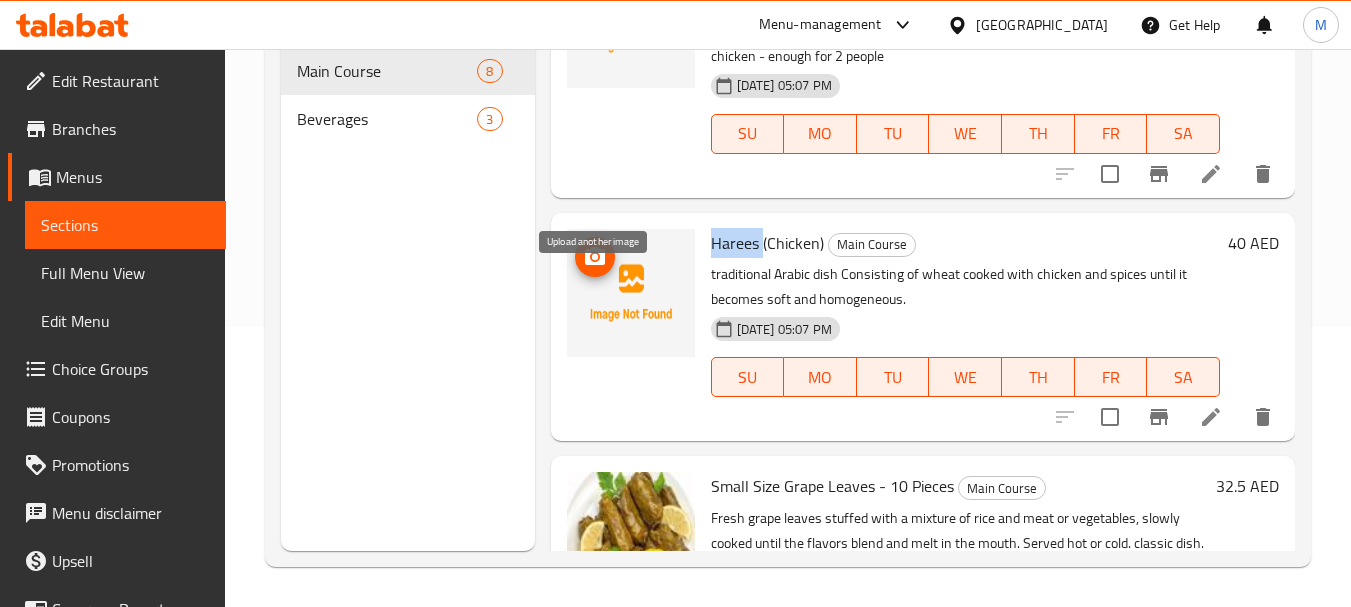 click 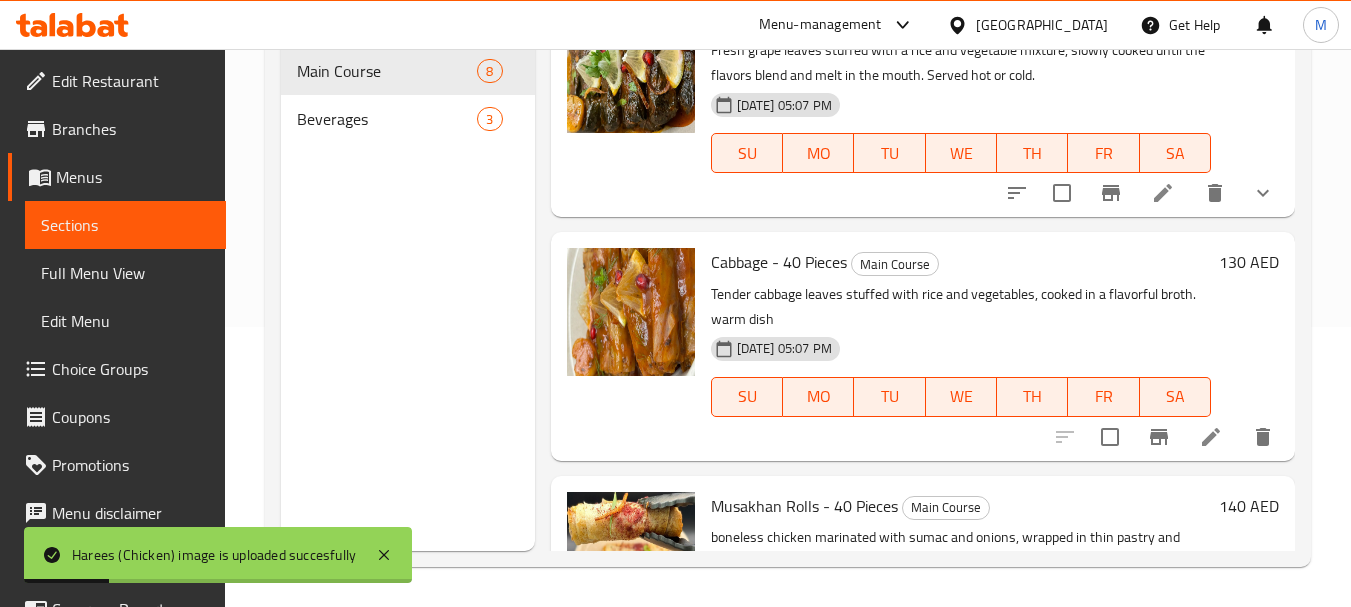 scroll, scrollTop: 0, scrollLeft: 0, axis: both 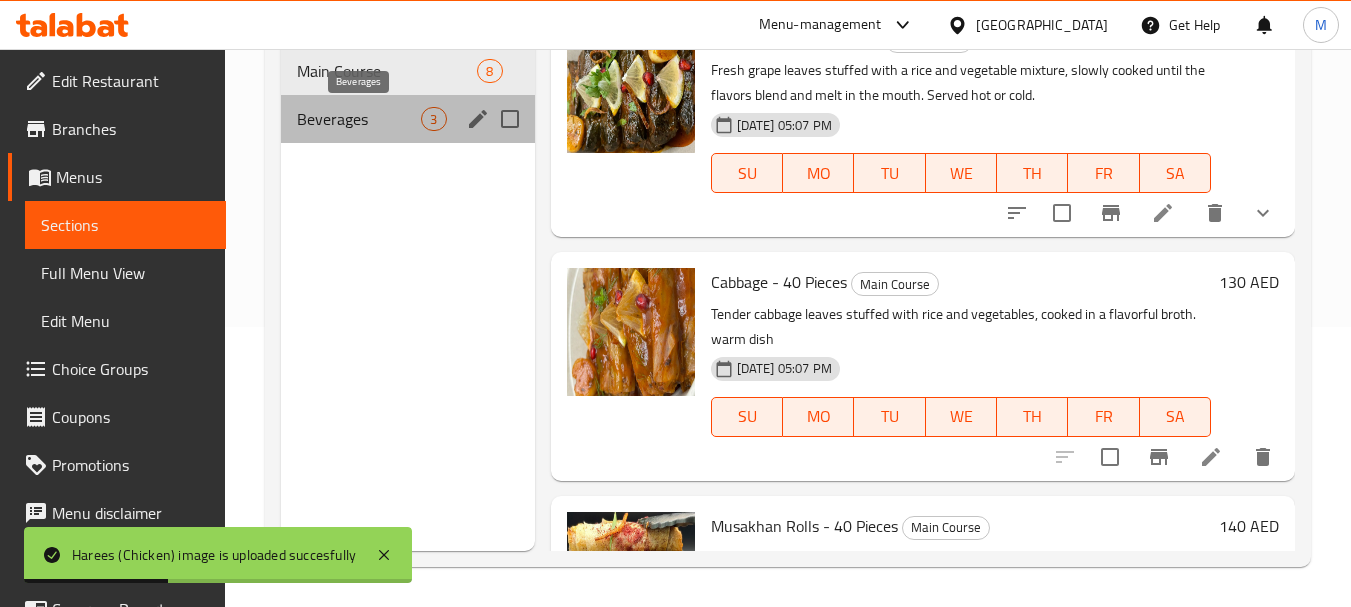 click on "Beverages" at bounding box center (359, 119) 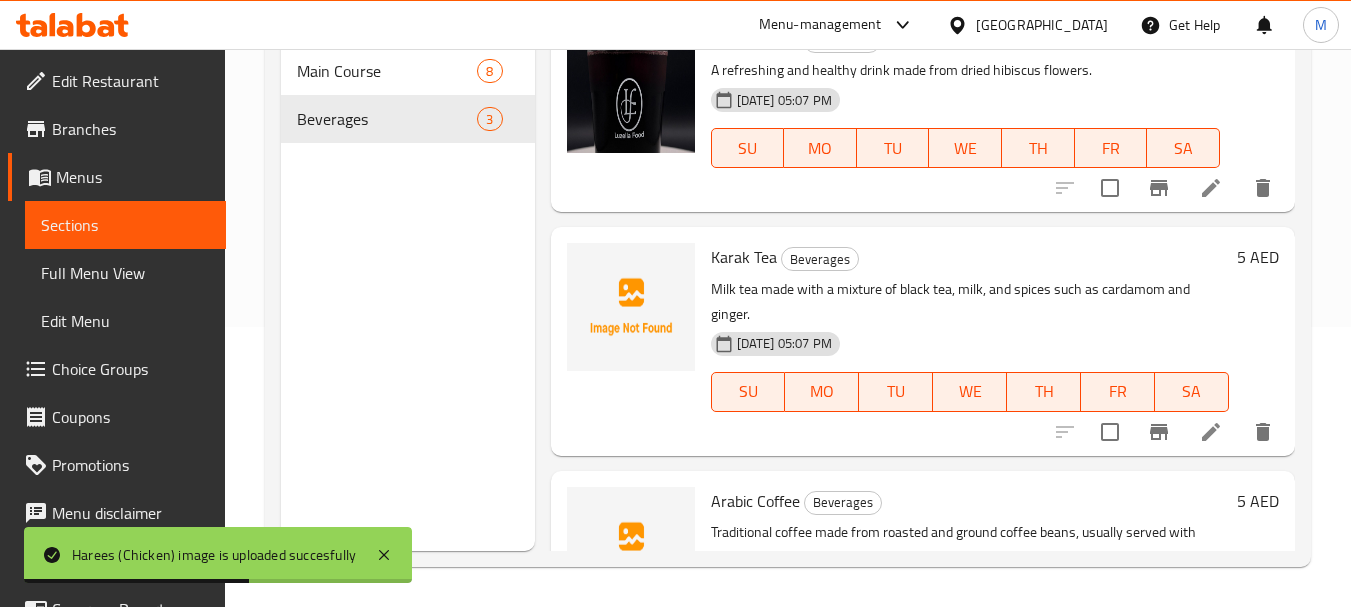 scroll, scrollTop: 178, scrollLeft: 0, axis: vertical 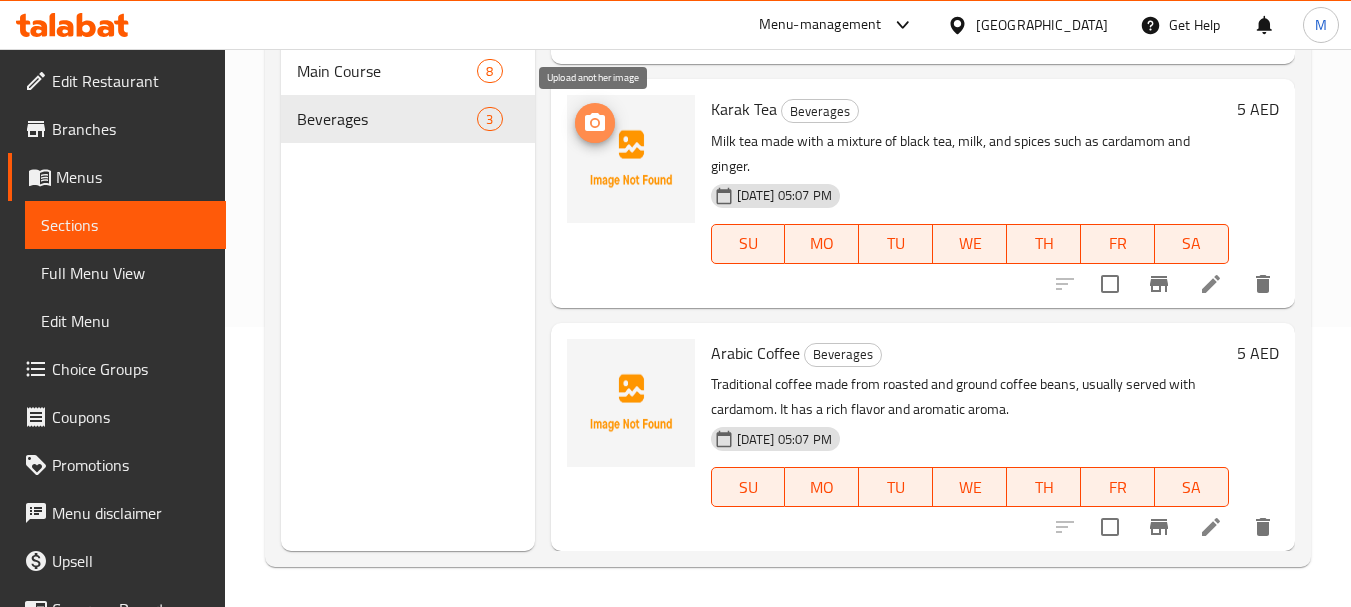 click 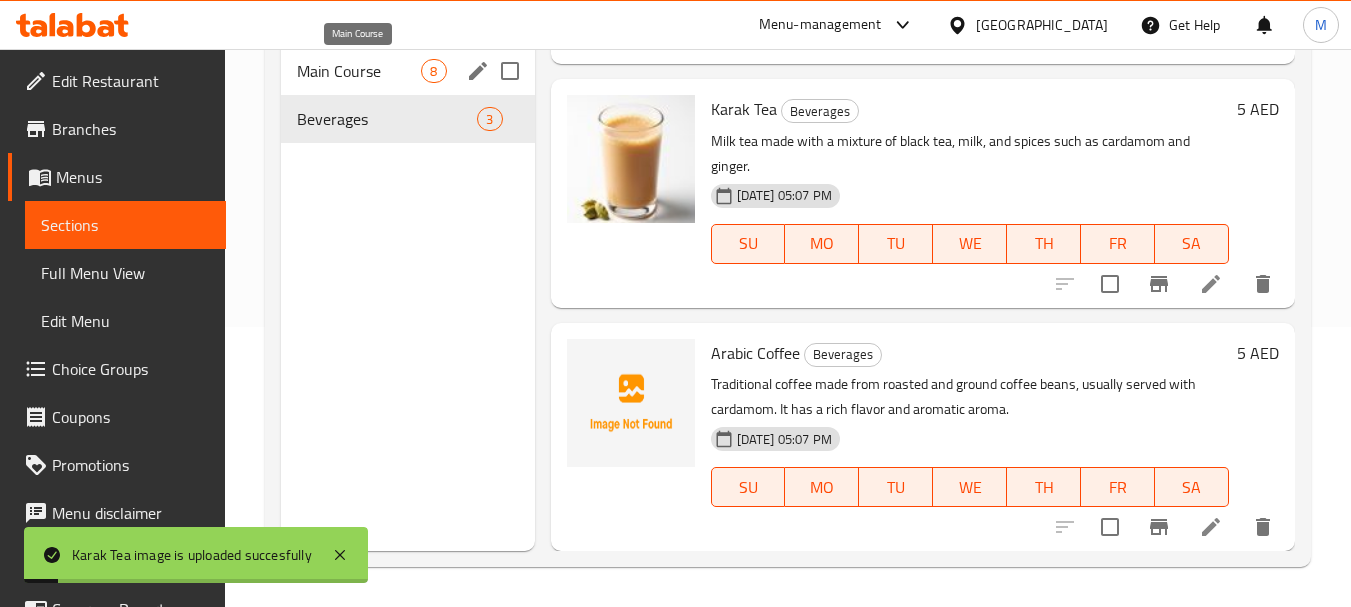 click on "Main Course" at bounding box center [359, 71] 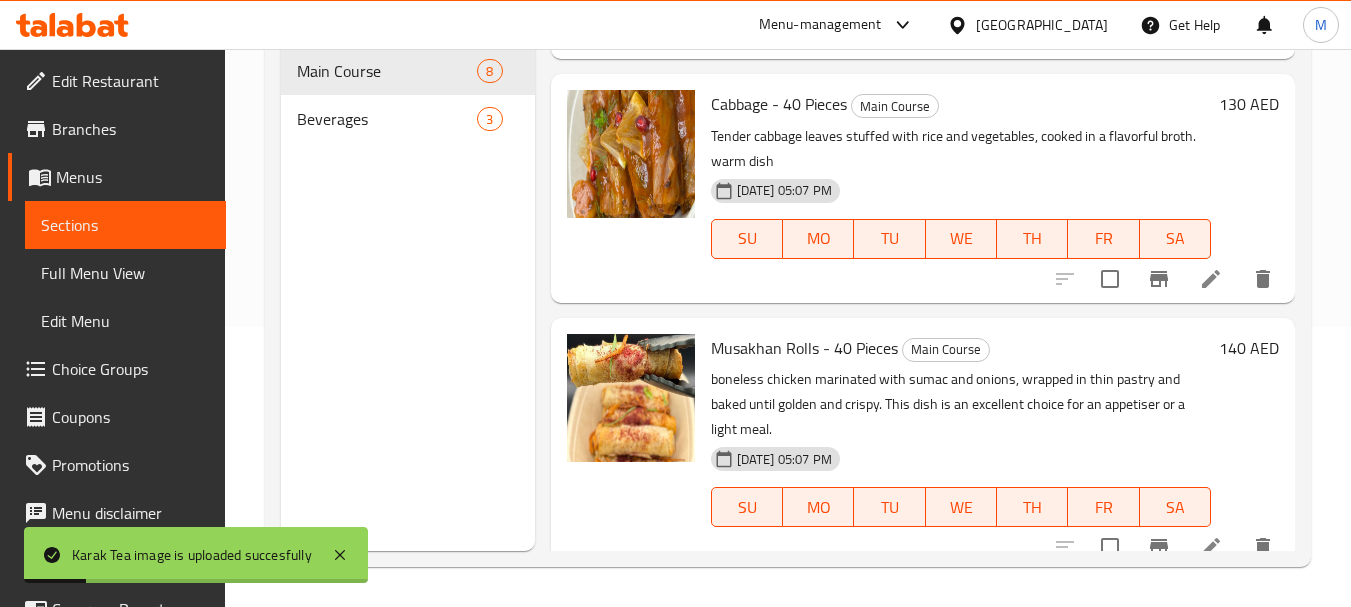 scroll, scrollTop: 0, scrollLeft: 0, axis: both 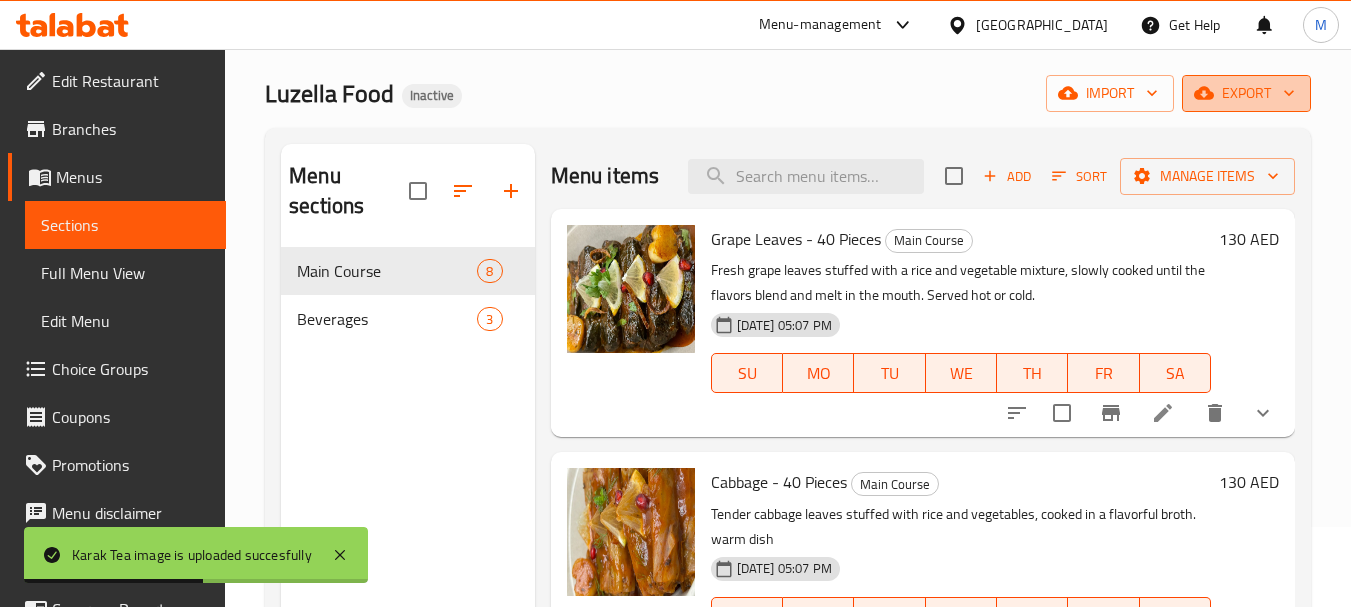 click on "export" at bounding box center [1246, 93] 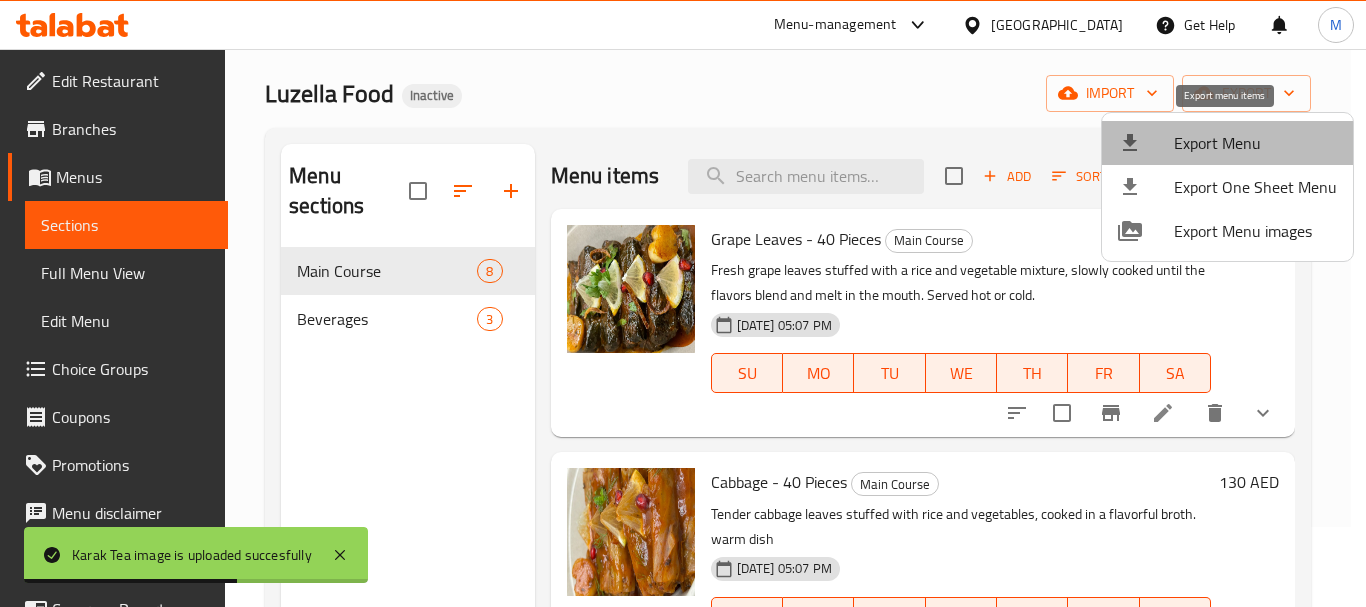 click on "Export Menu" at bounding box center [1255, 143] 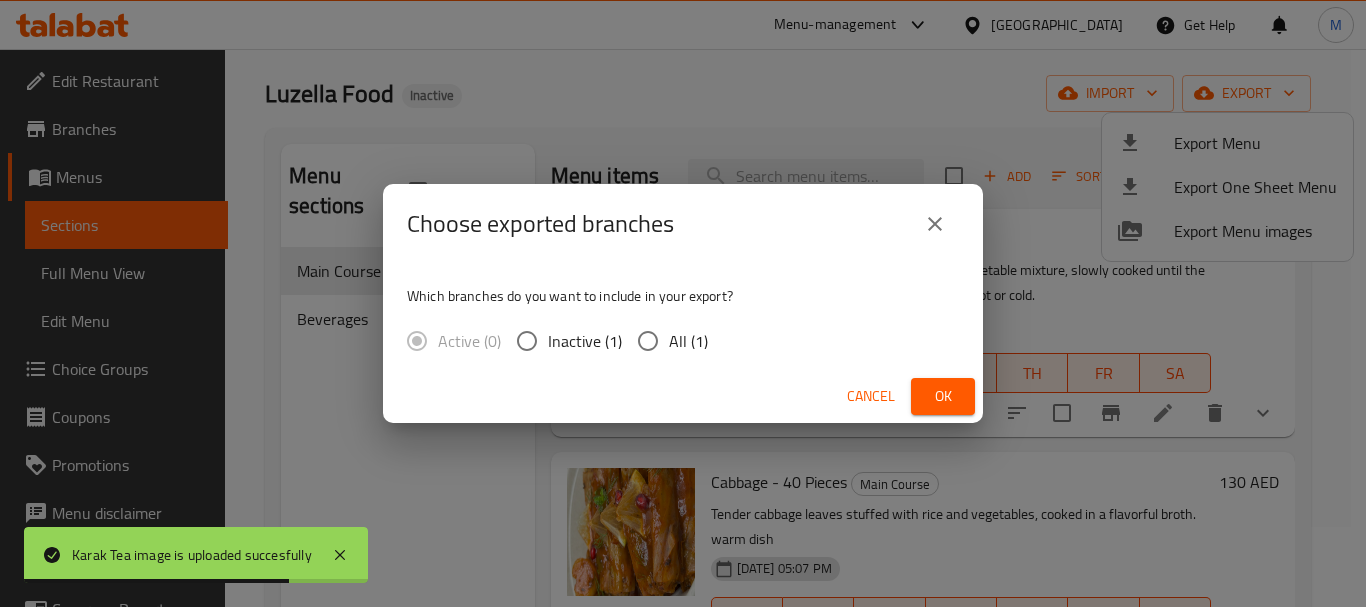 click on "All (1)" at bounding box center [688, 341] 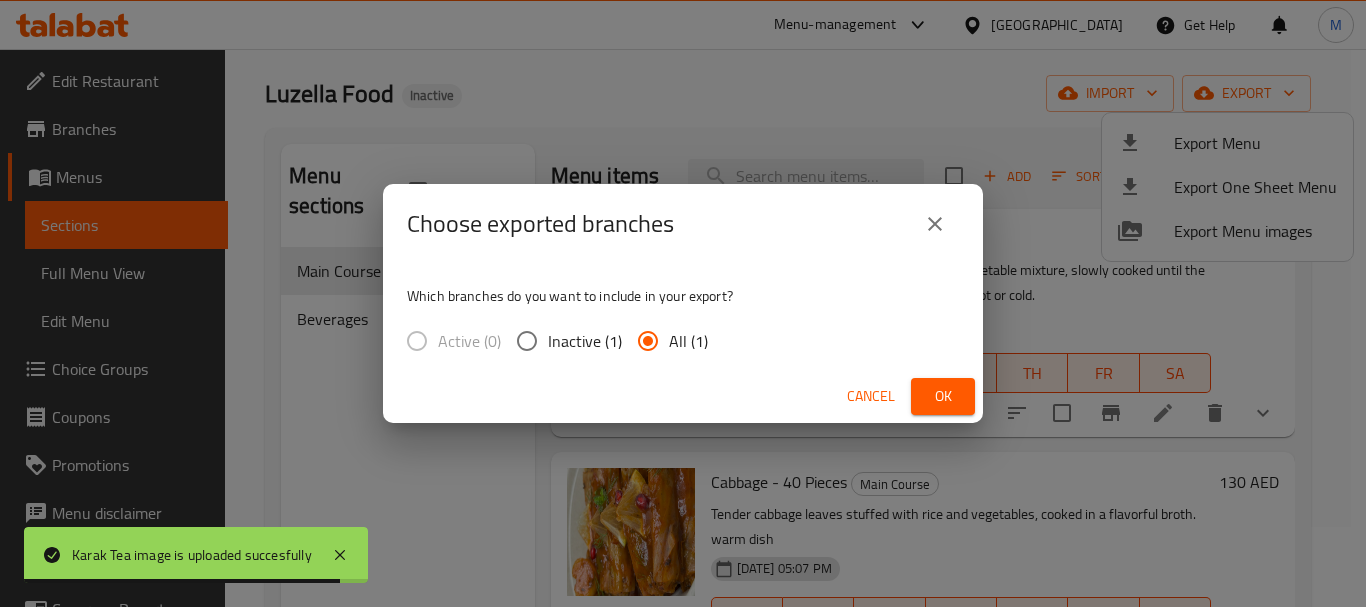 click on "Ok" at bounding box center [943, 396] 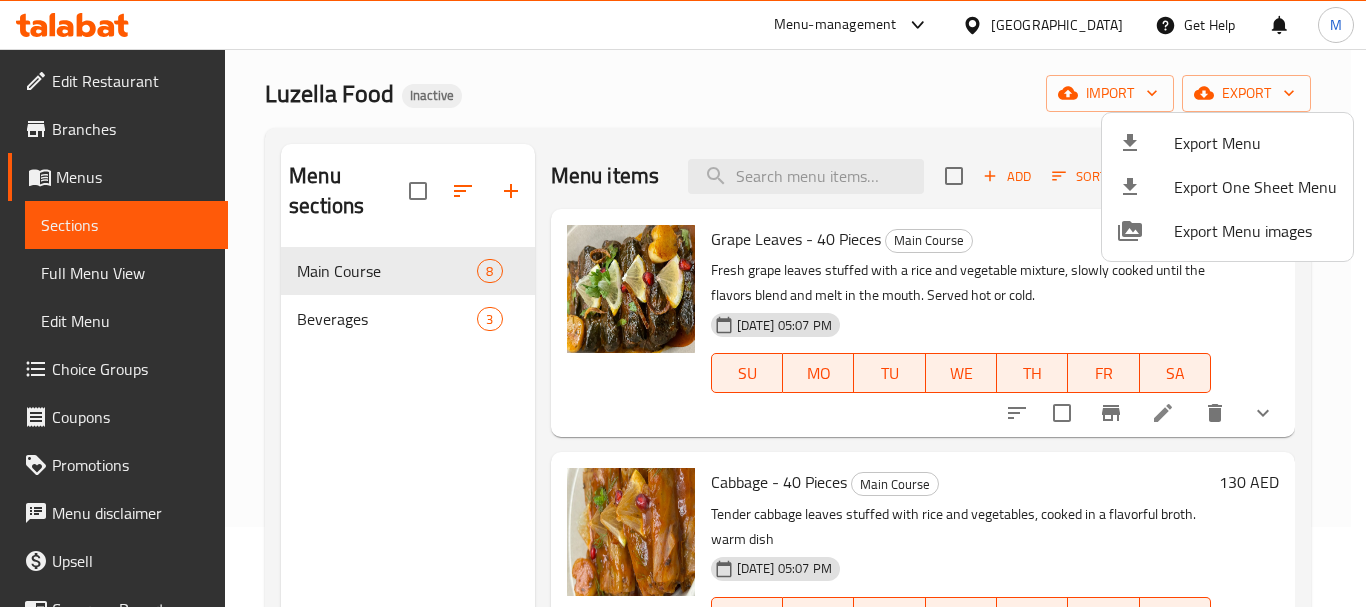 drag, startPoint x: 743, startPoint y: 505, endPoint x: 788, endPoint y: 509, distance: 45.17743 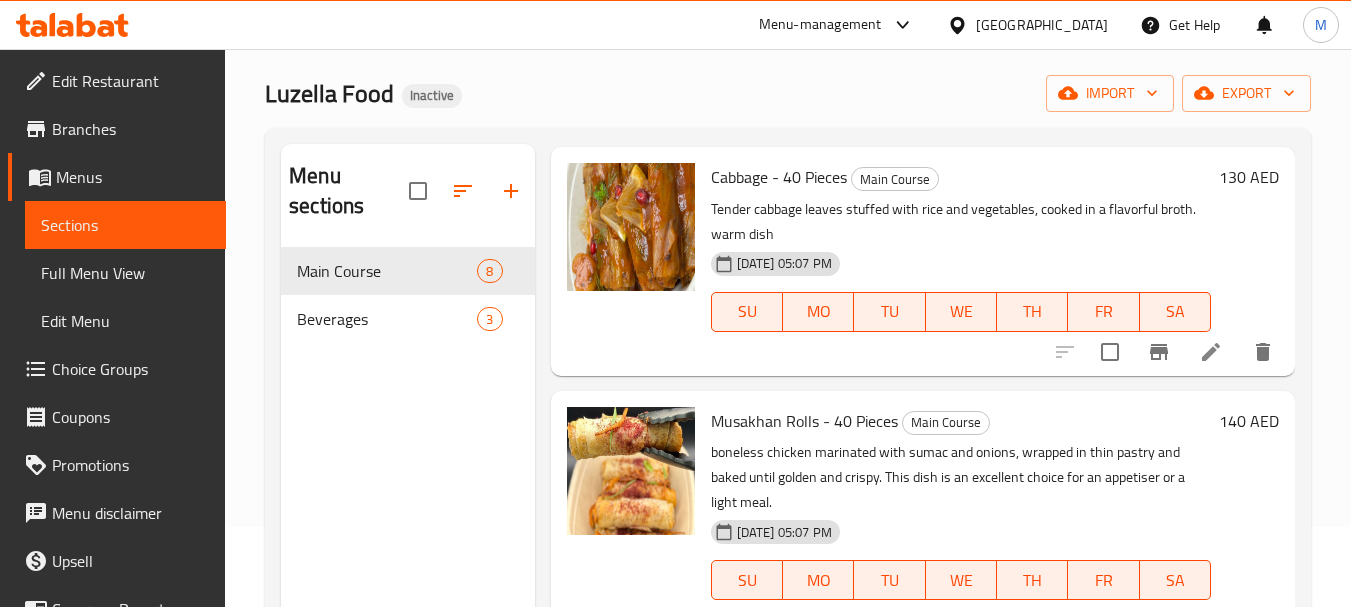 scroll, scrollTop: 300, scrollLeft: 0, axis: vertical 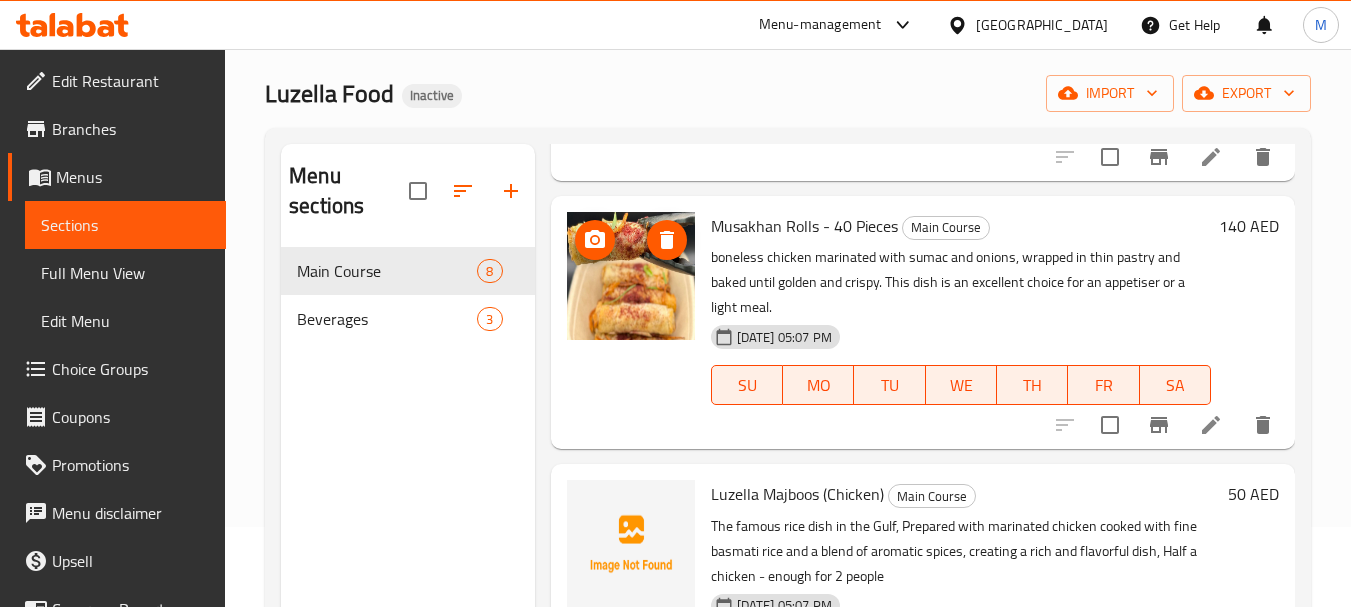 click at bounding box center (631, 276) 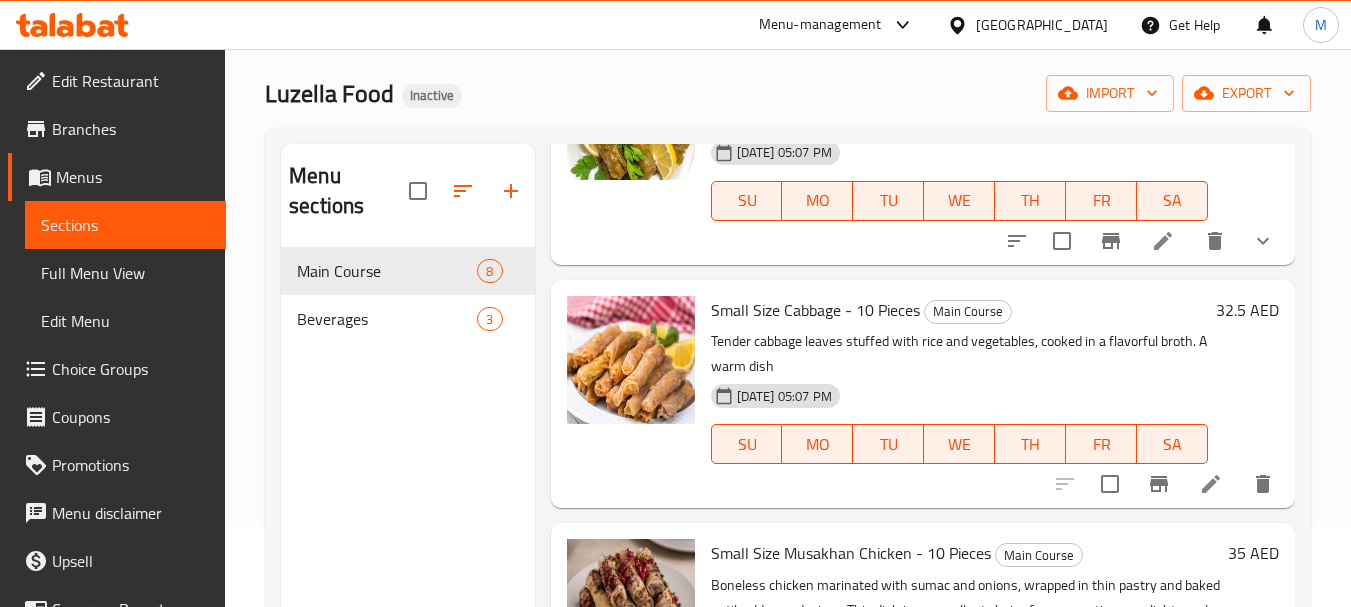 scroll, scrollTop: 1520, scrollLeft: 0, axis: vertical 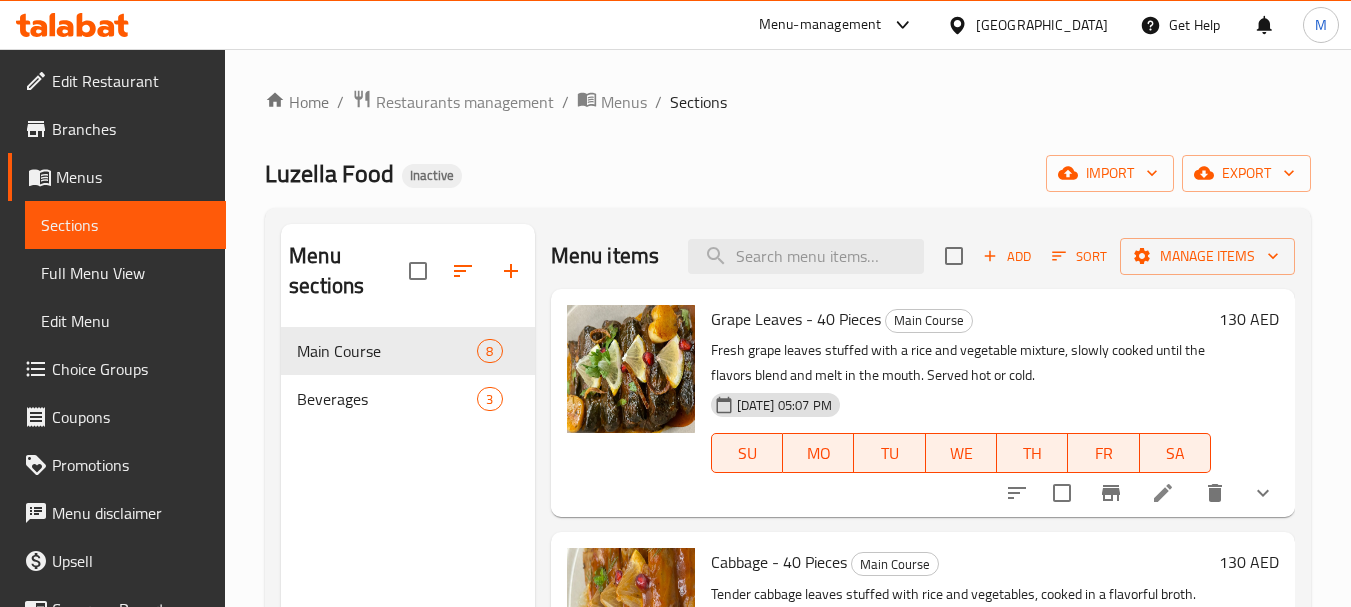 click on "Edit Restaurant" at bounding box center (131, 81) 